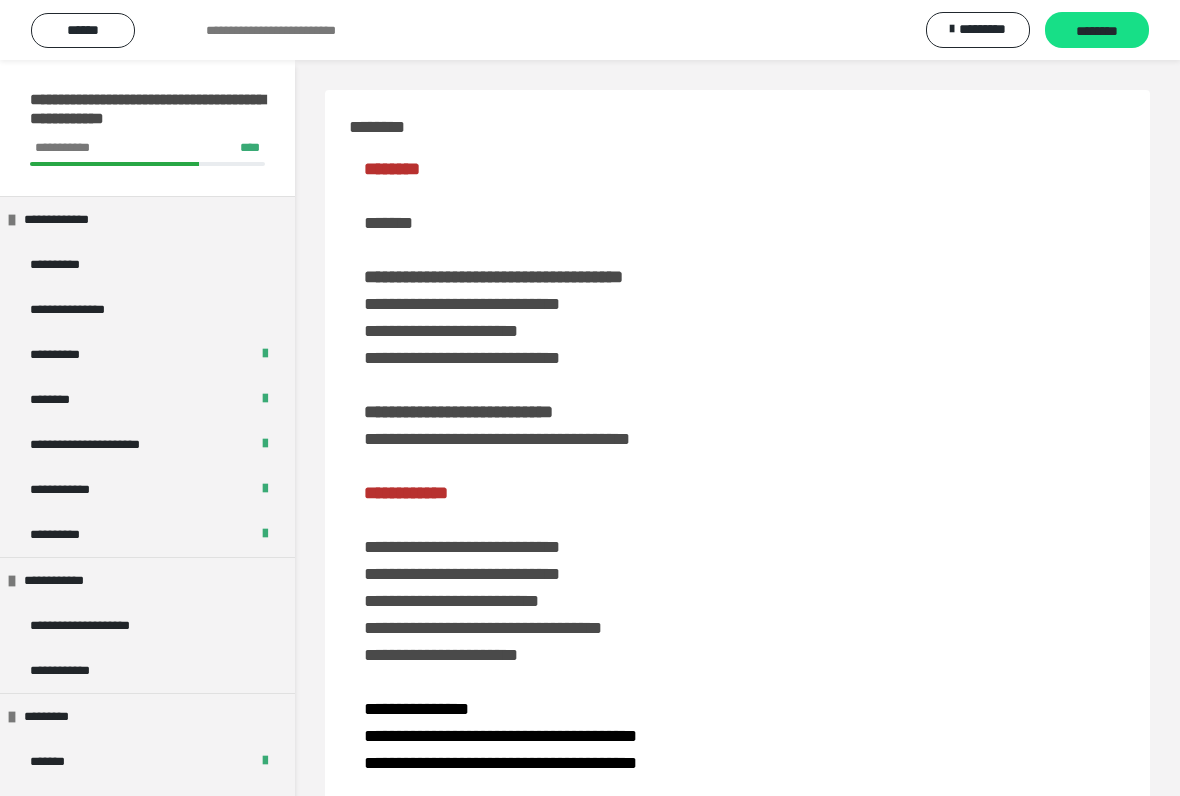 scroll, scrollTop: 3162, scrollLeft: 0, axis: vertical 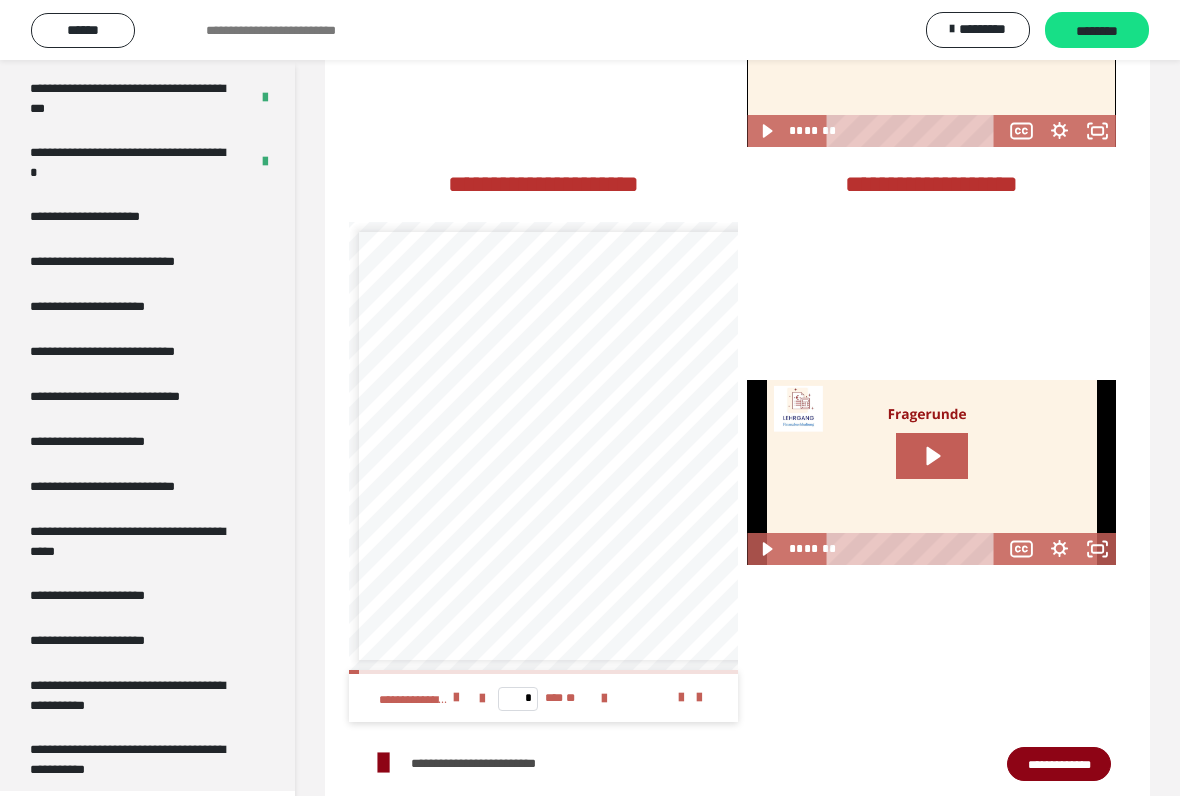 click on "**********" at bounding box center (109, 216) 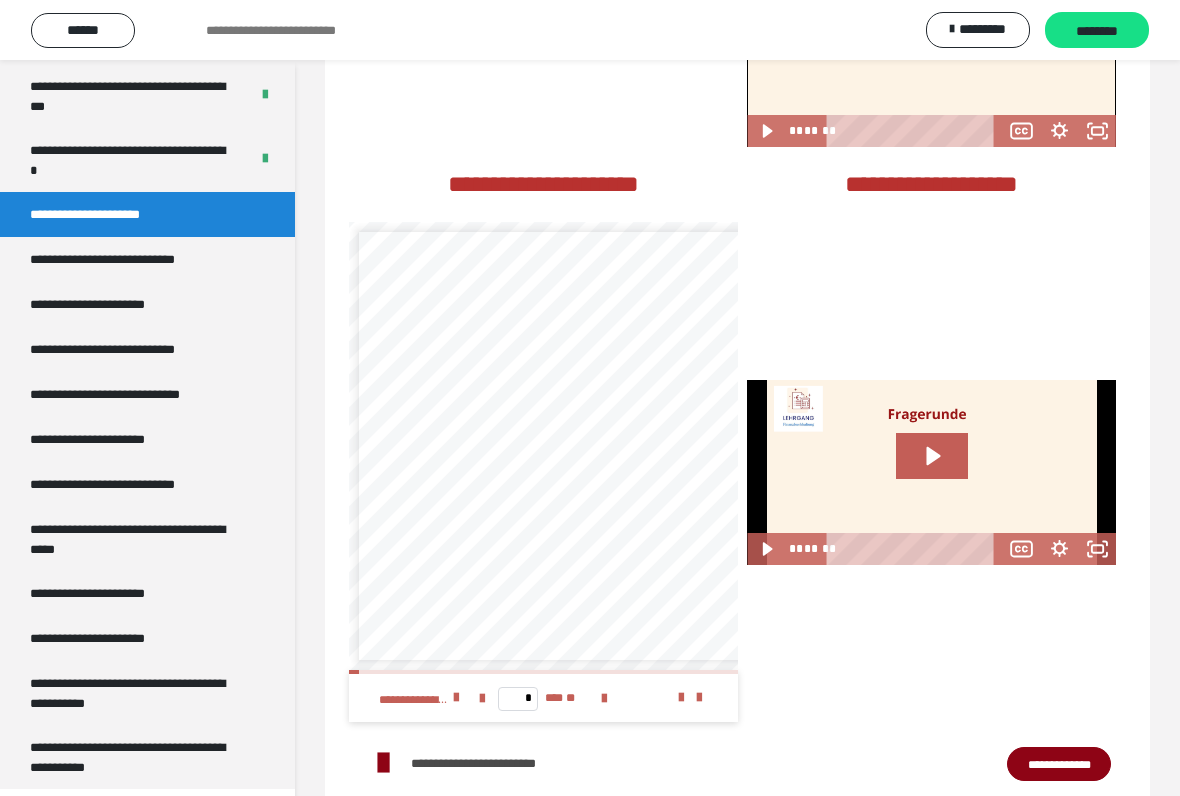 scroll, scrollTop: 0, scrollLeft: 0, axis: both 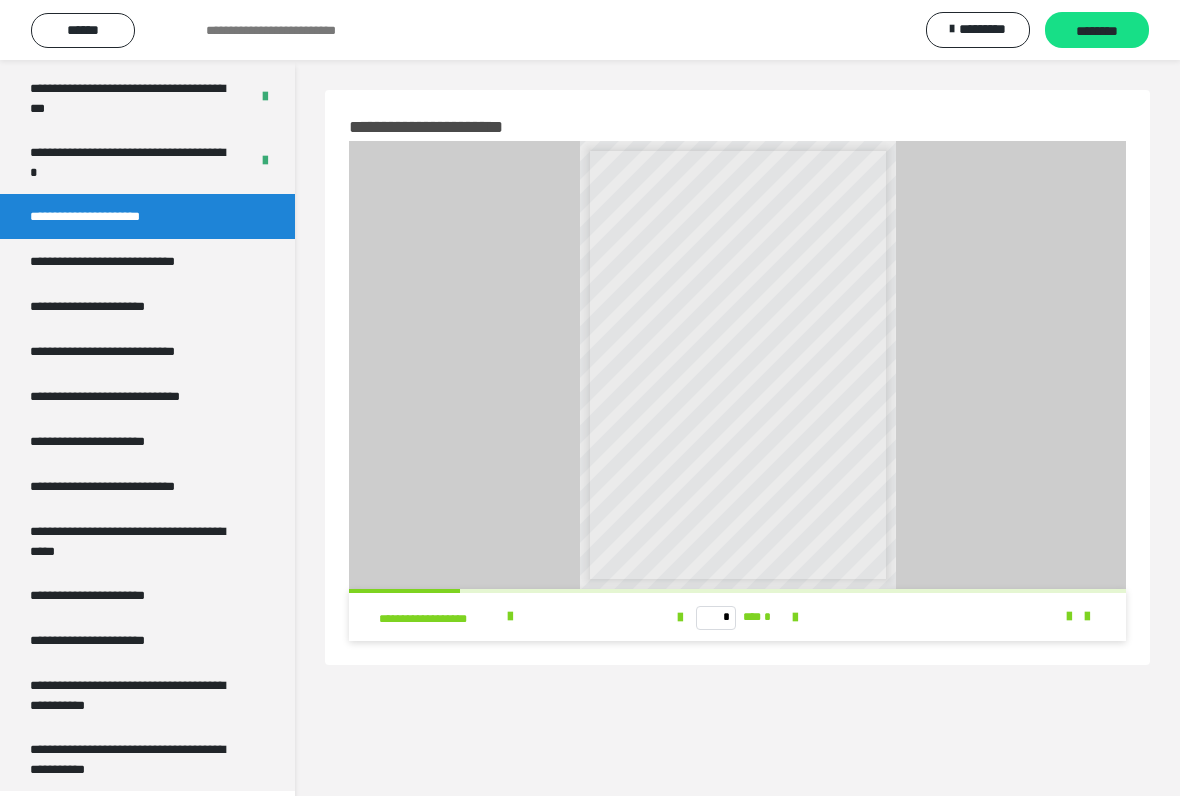 click on "**********" at bounding box center (135, 261) 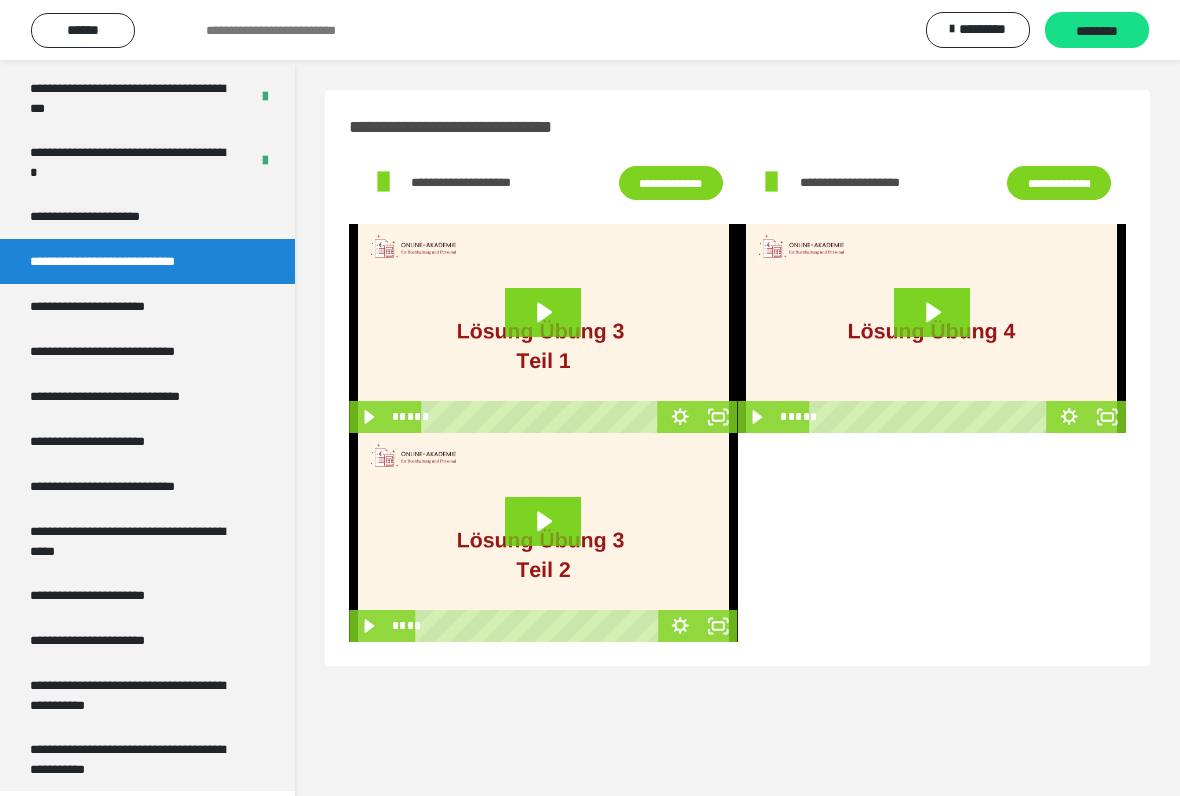 click on "**********" at bounding box center [671, 183] 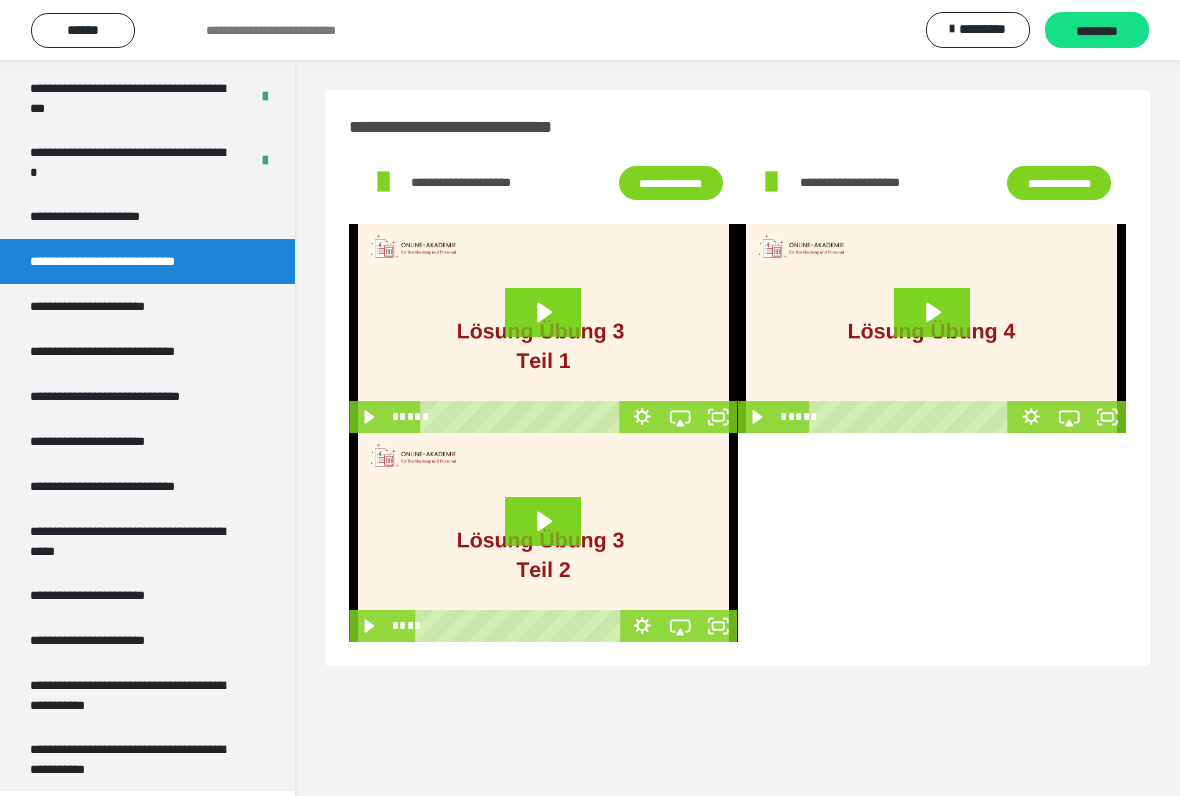 click on "**********" at bounding box center (109, 216) 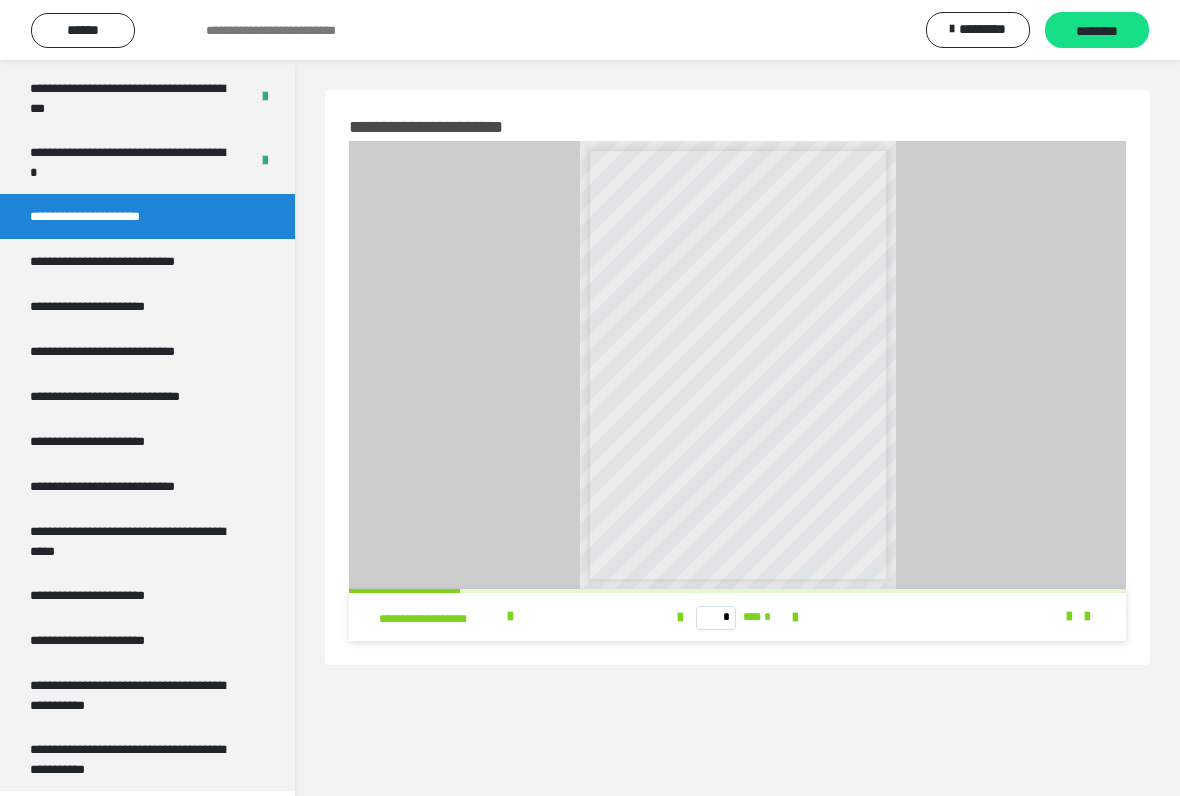 click at bounding box center [795, 617] 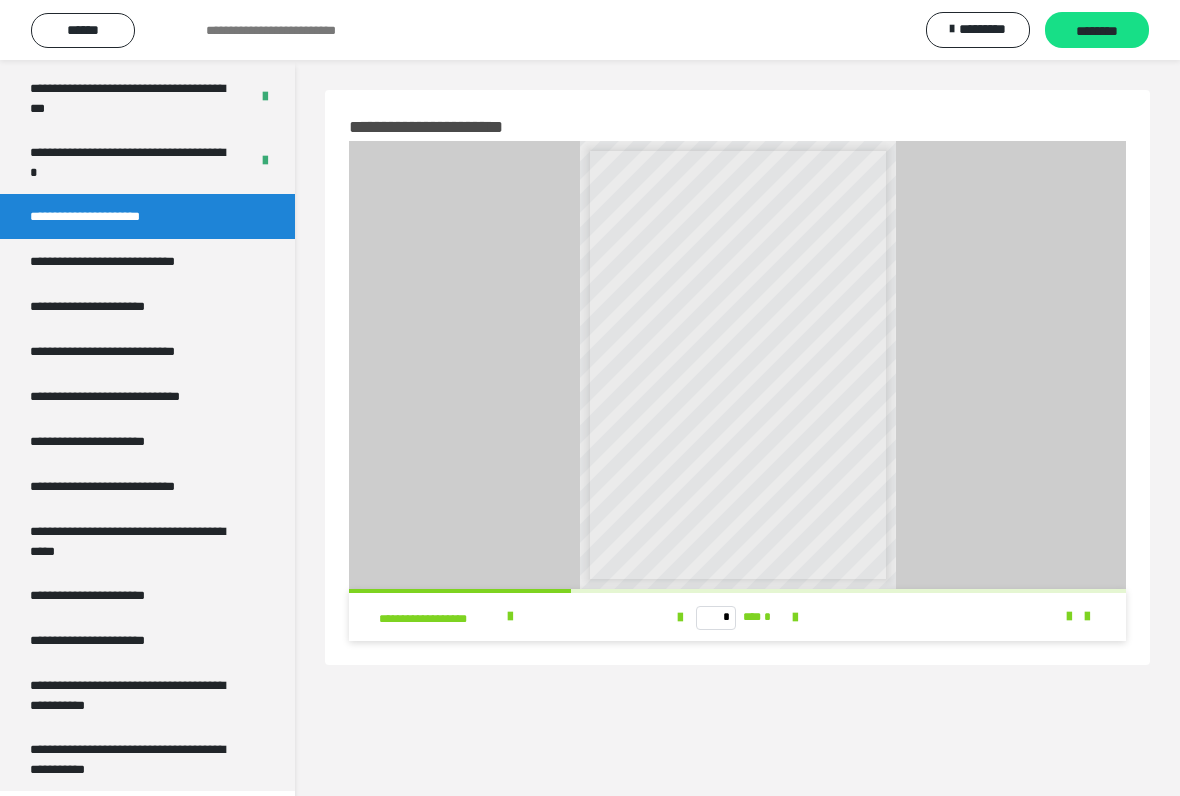 click at bounding box center (795, 618) 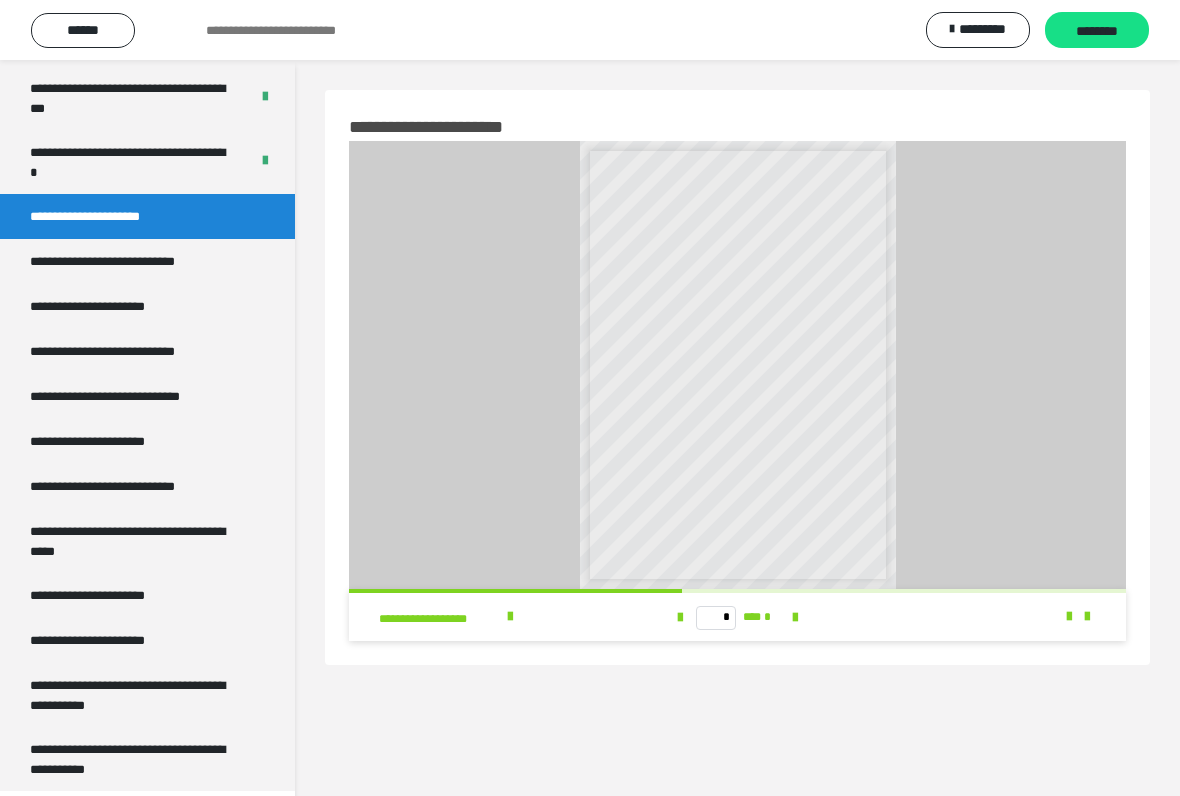 click at bounding box center [795, 618] 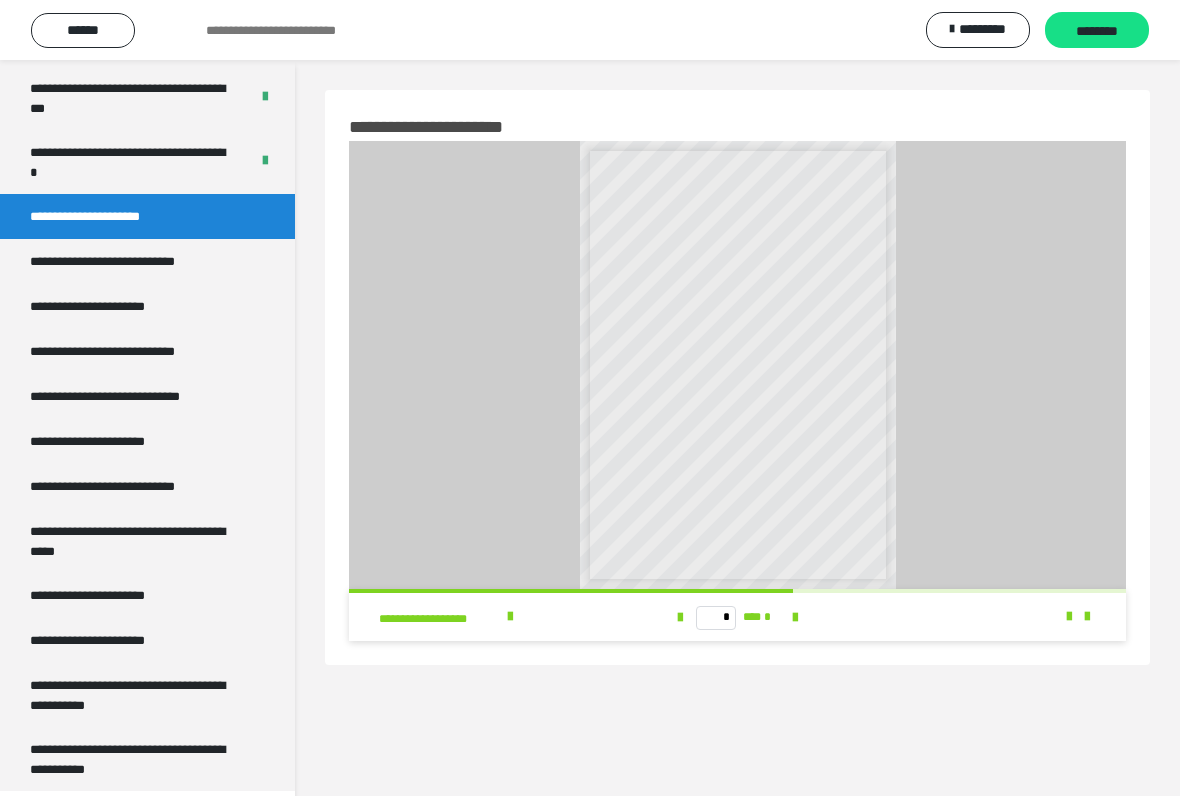 click at bounding box center (795, 618) 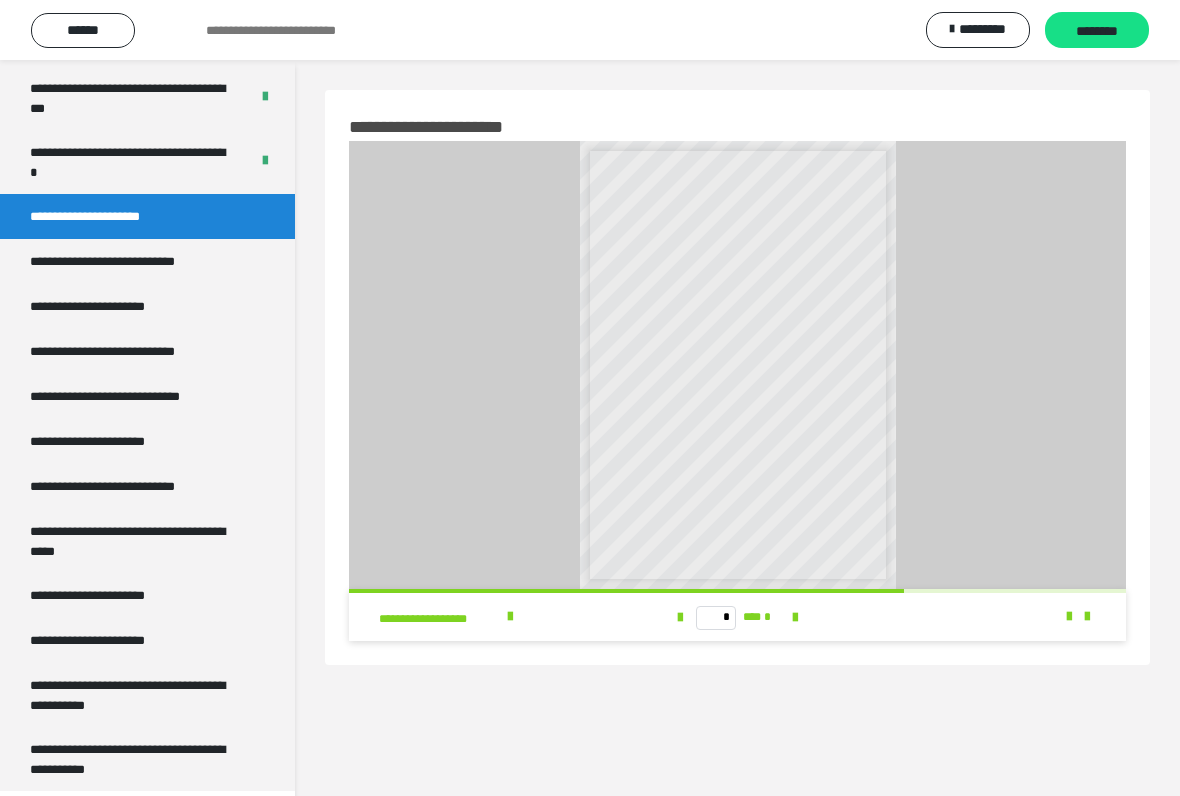 click at bounding box center [795, 618] 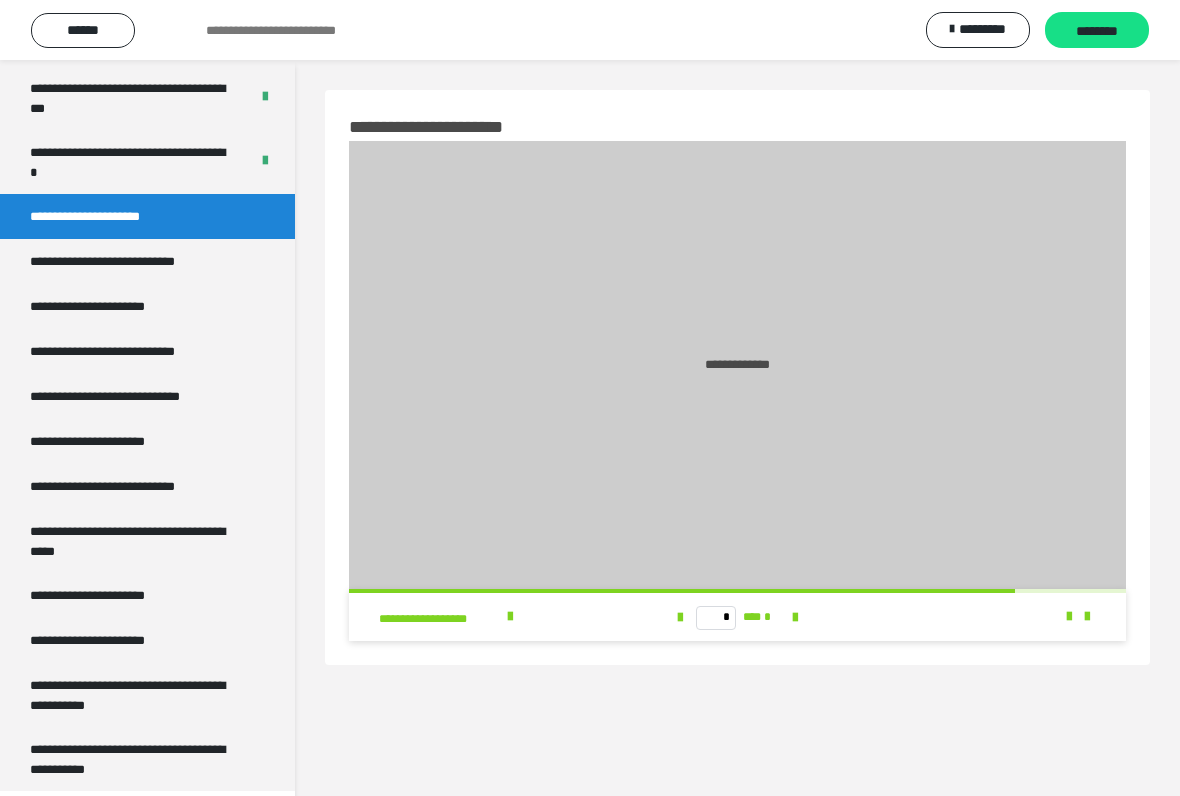 type on "*" 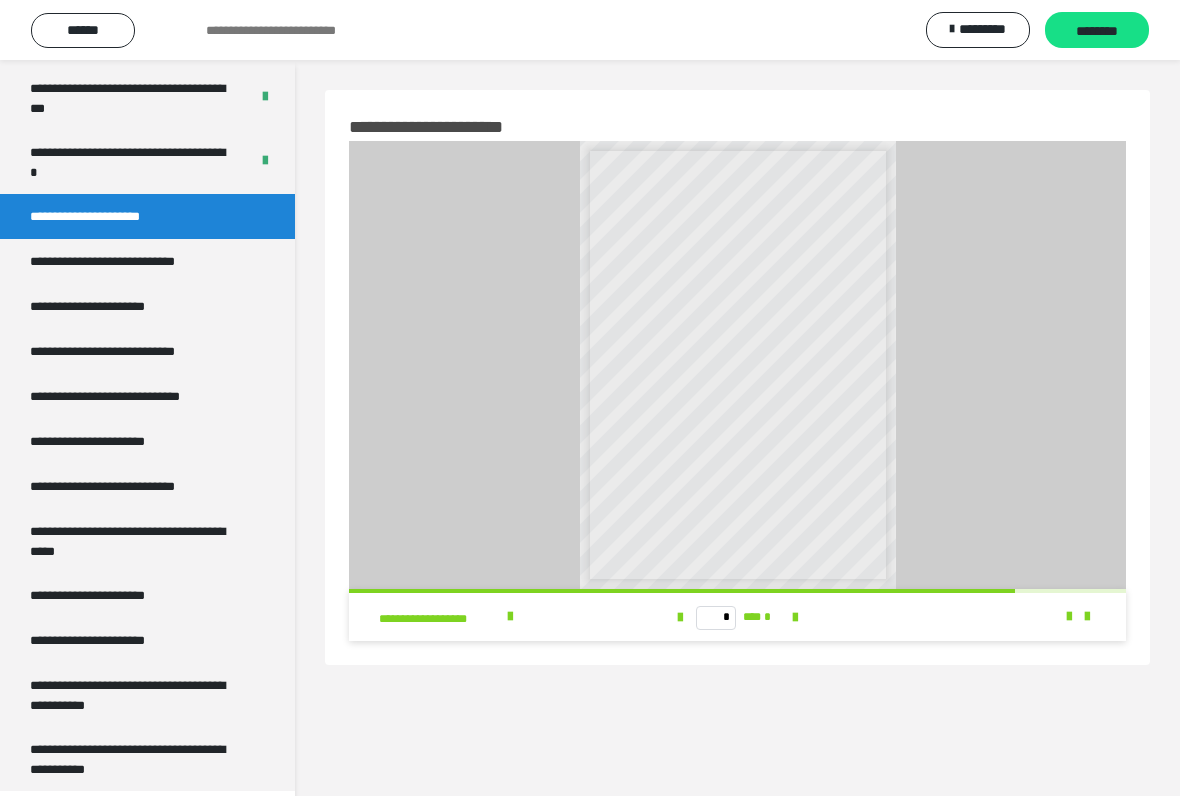 click on "**********" at bounding box center (135, 261) 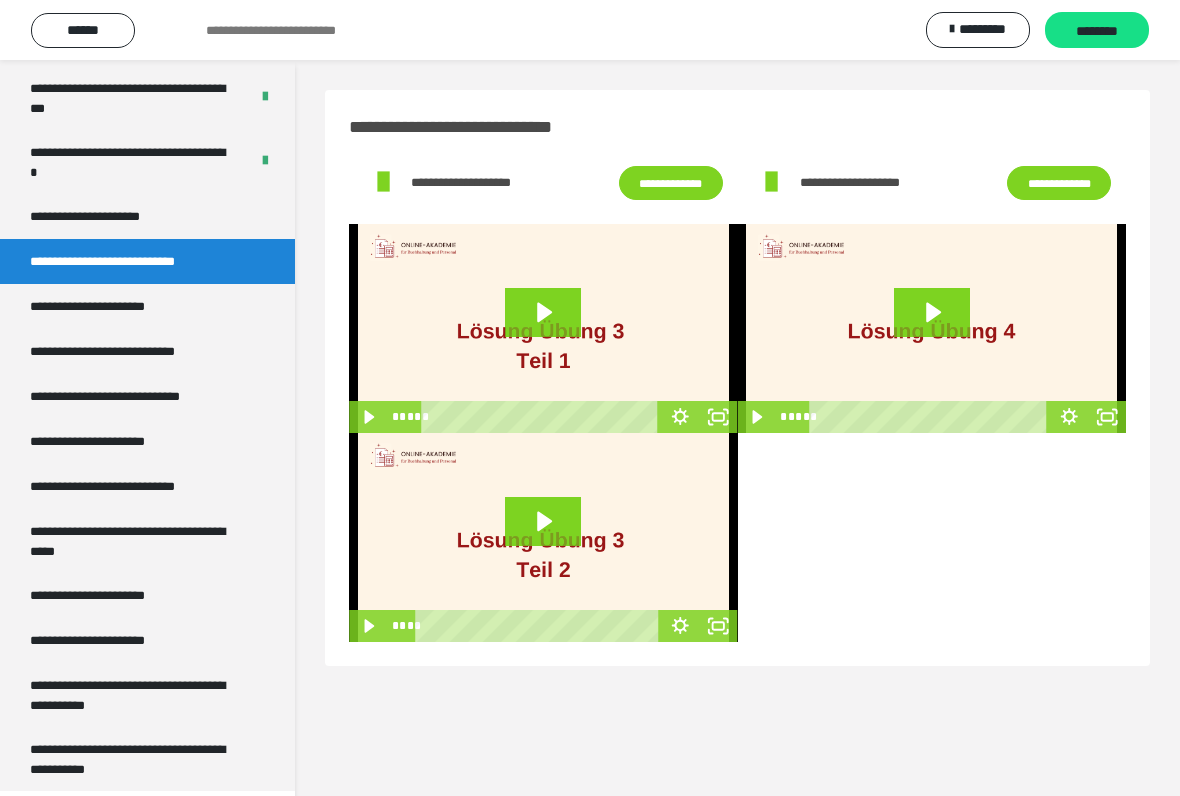 click 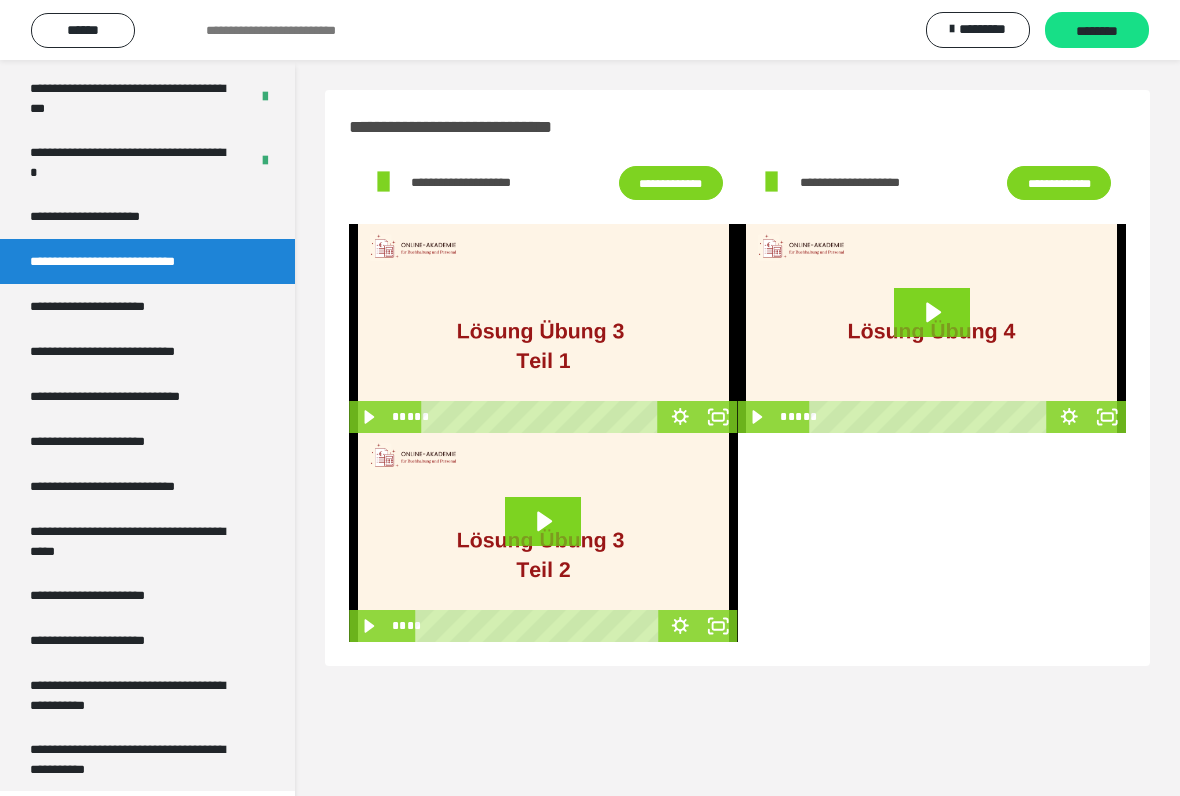 click 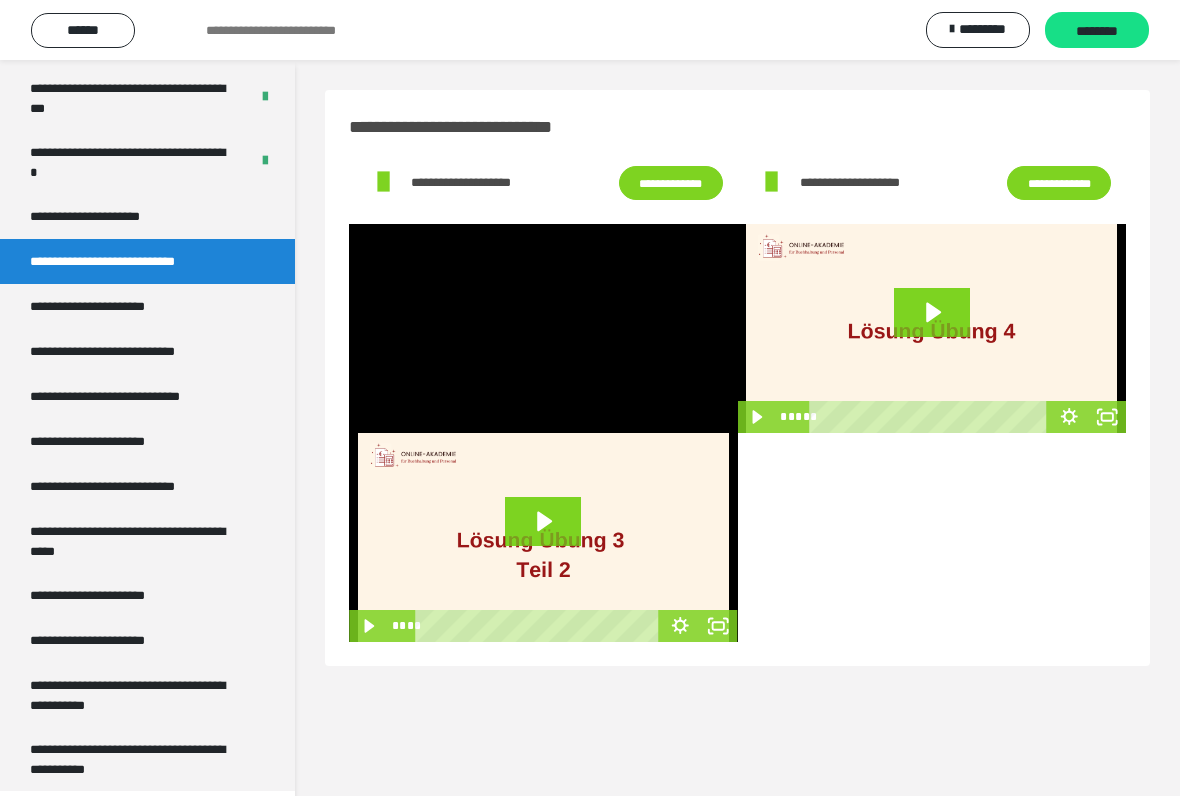click at bounding box center (543, 328) 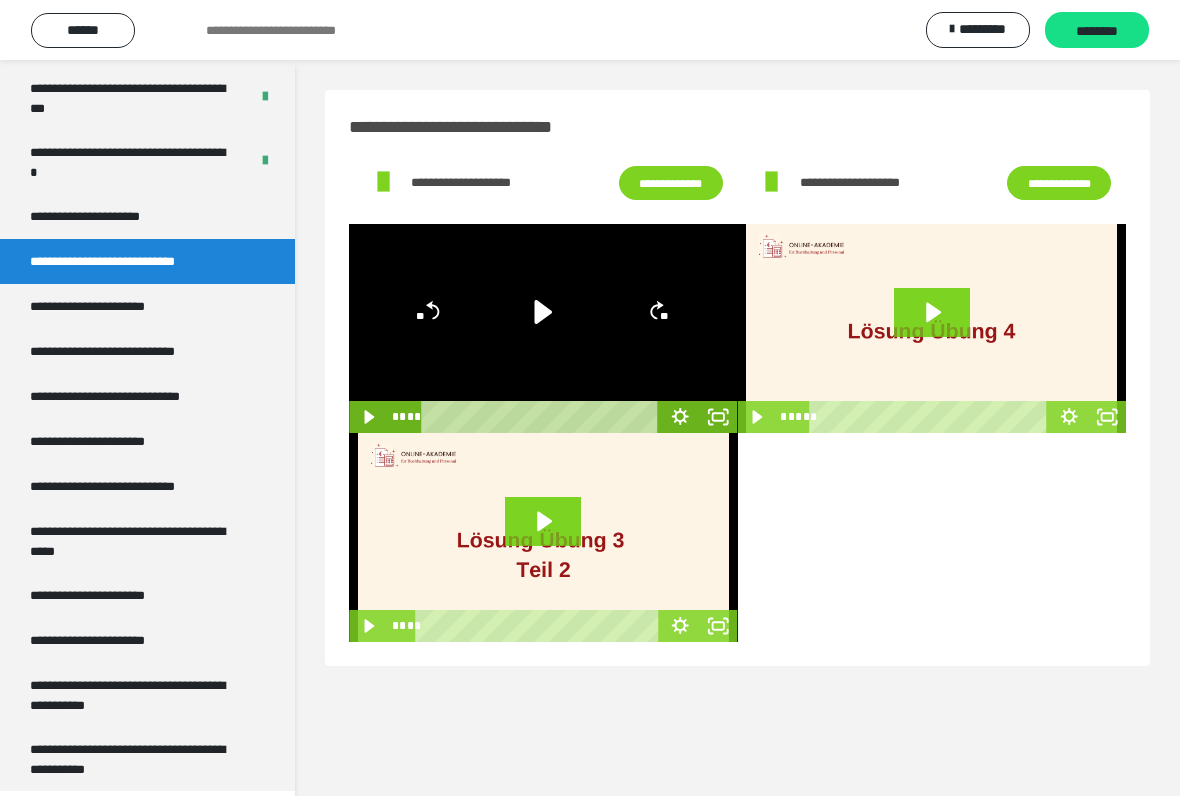 click 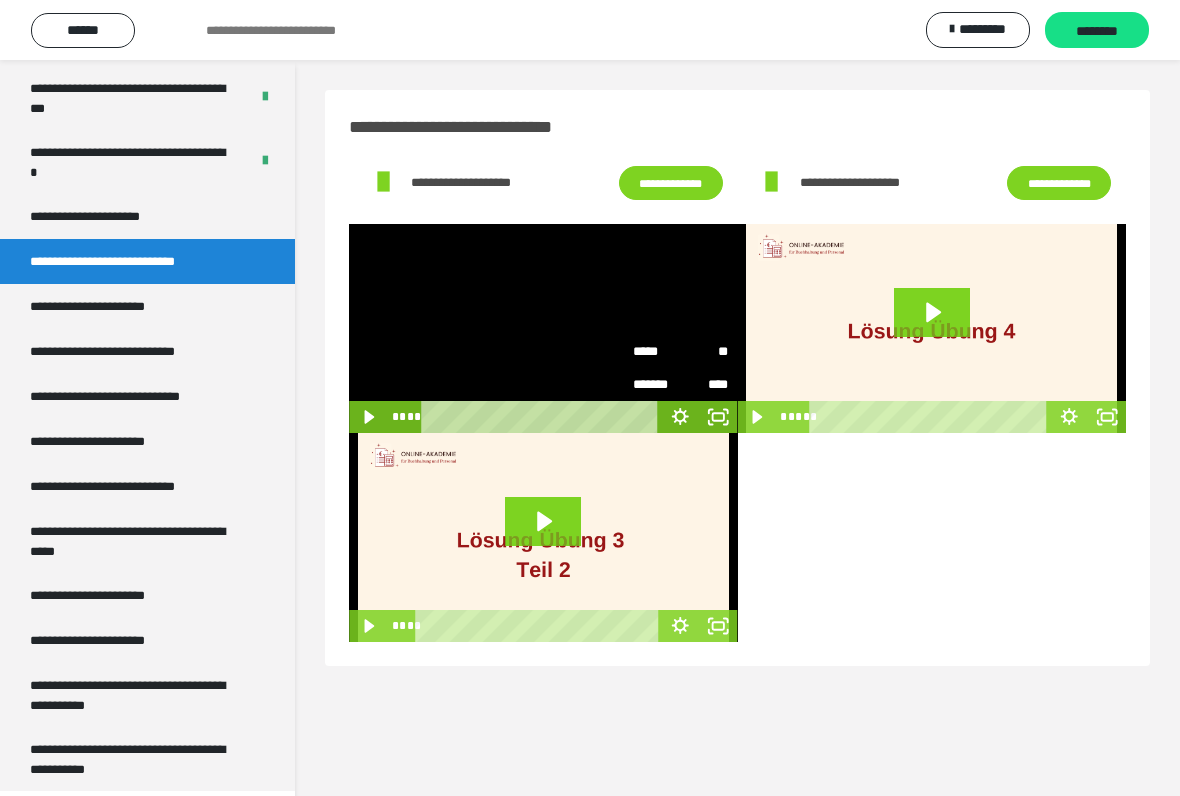 click on "*******" at bounding box center (657, 385) 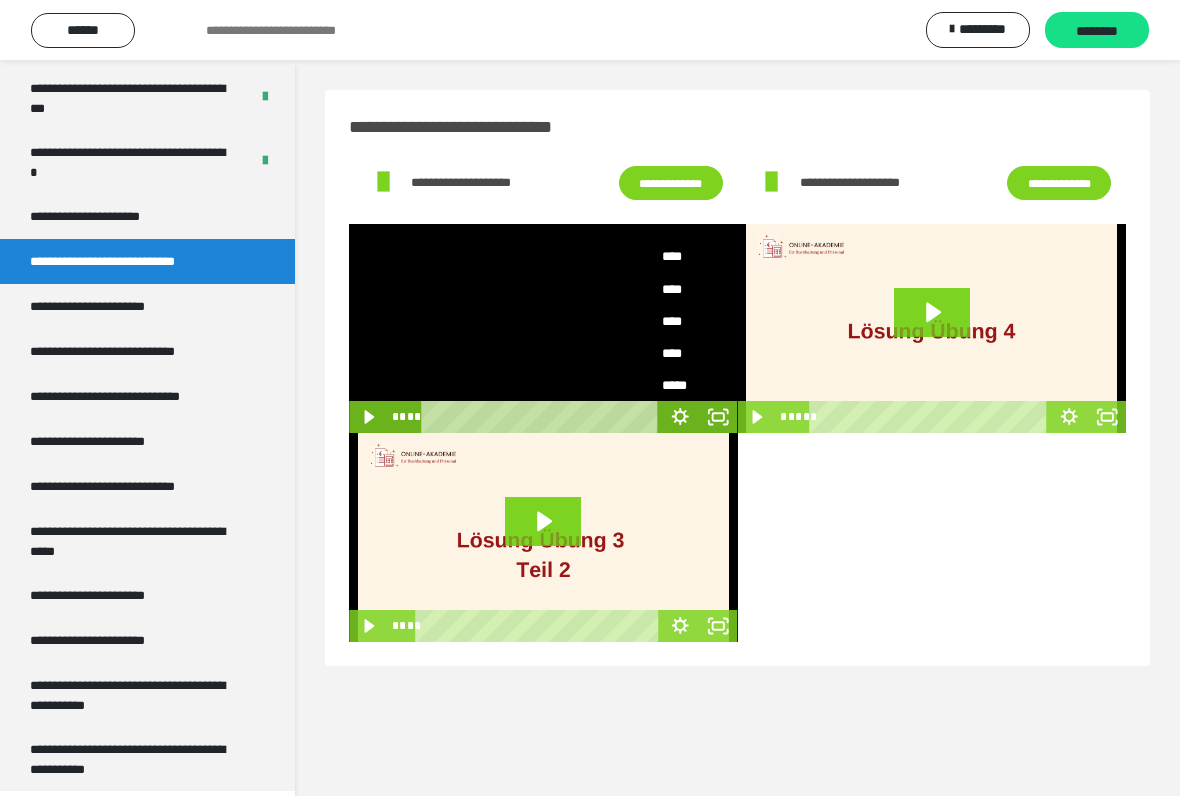 scroll, scrollTop: 91, scrollLeft: 0, axis: vertical 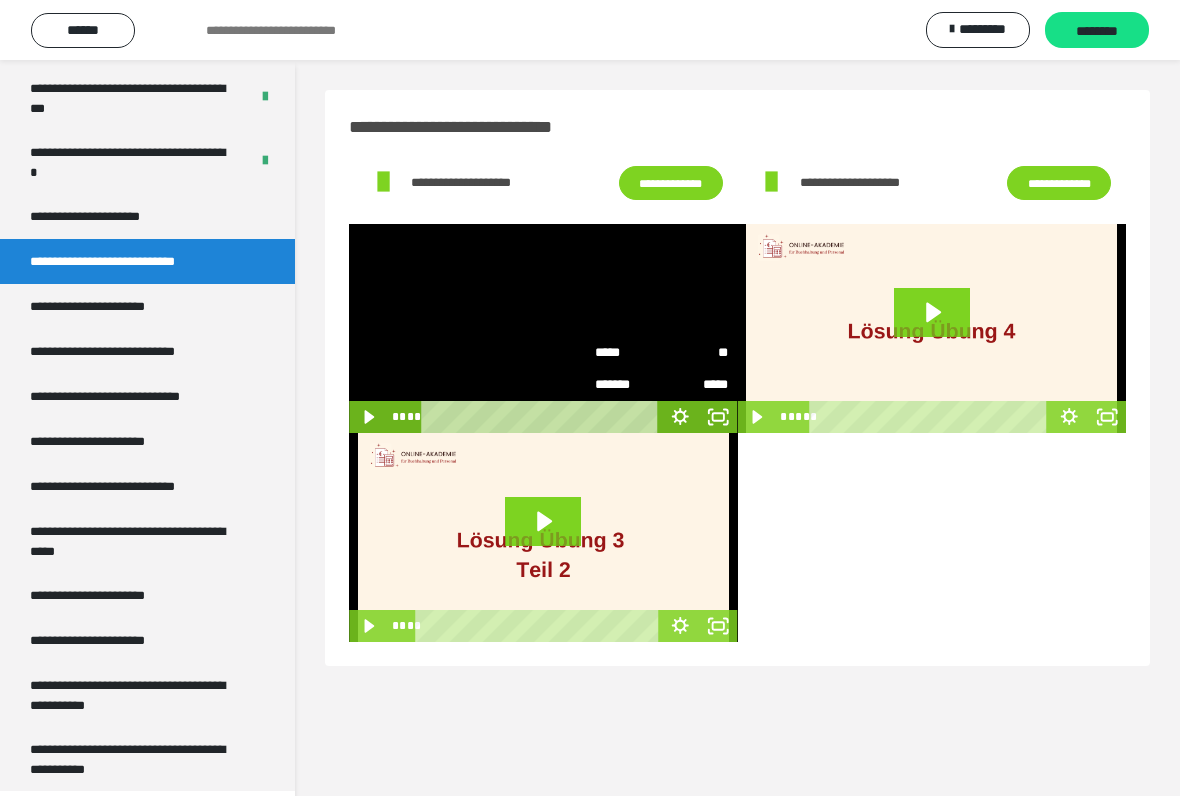 click 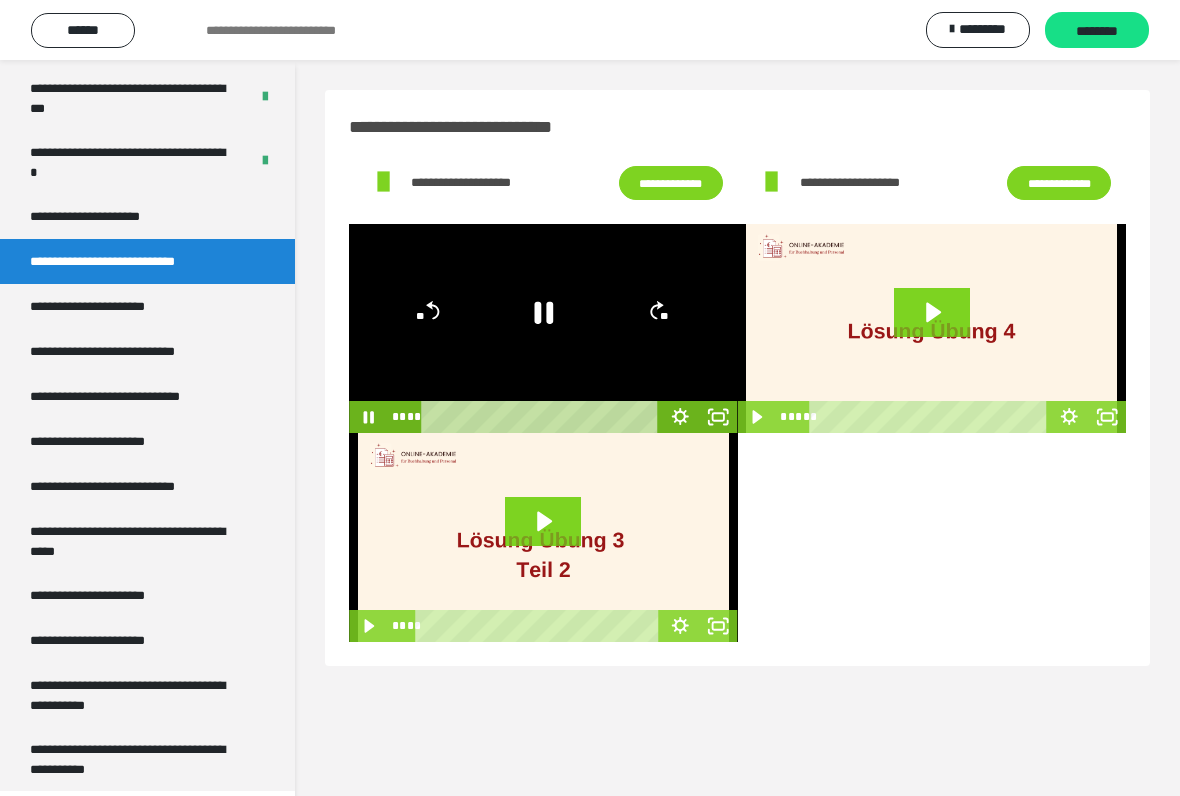 click 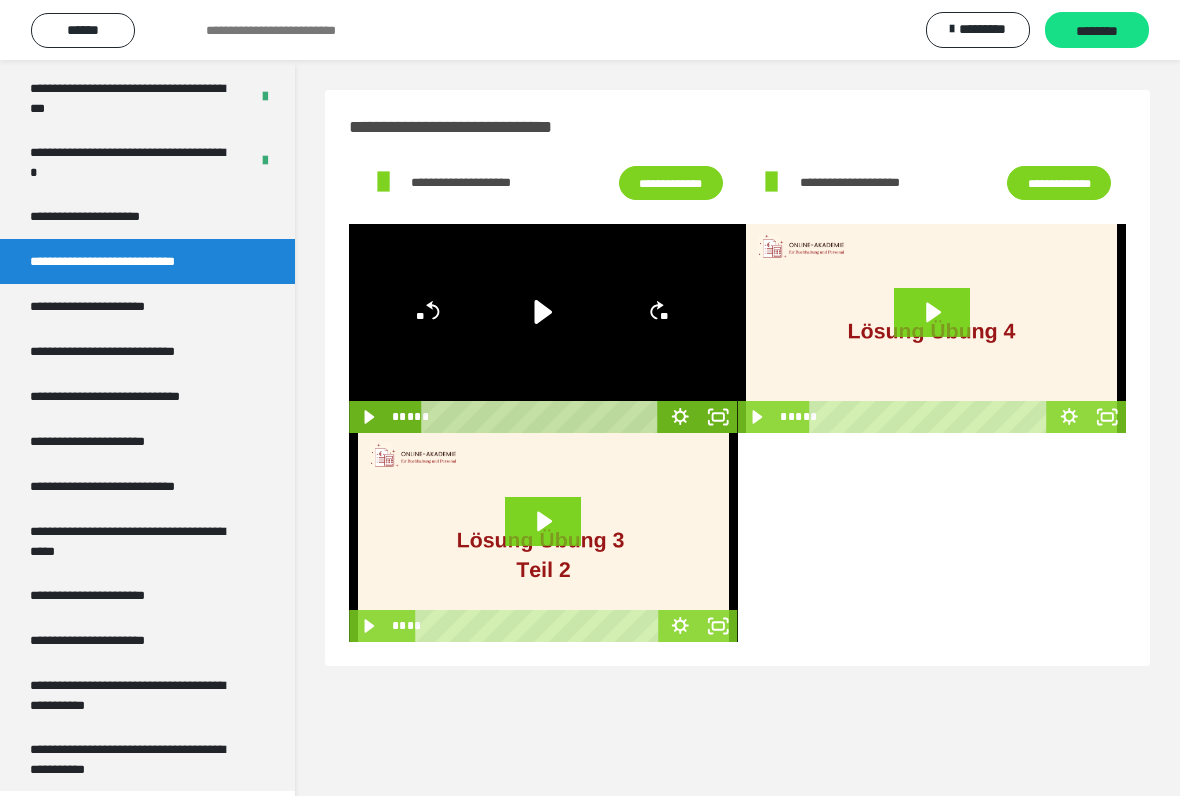click 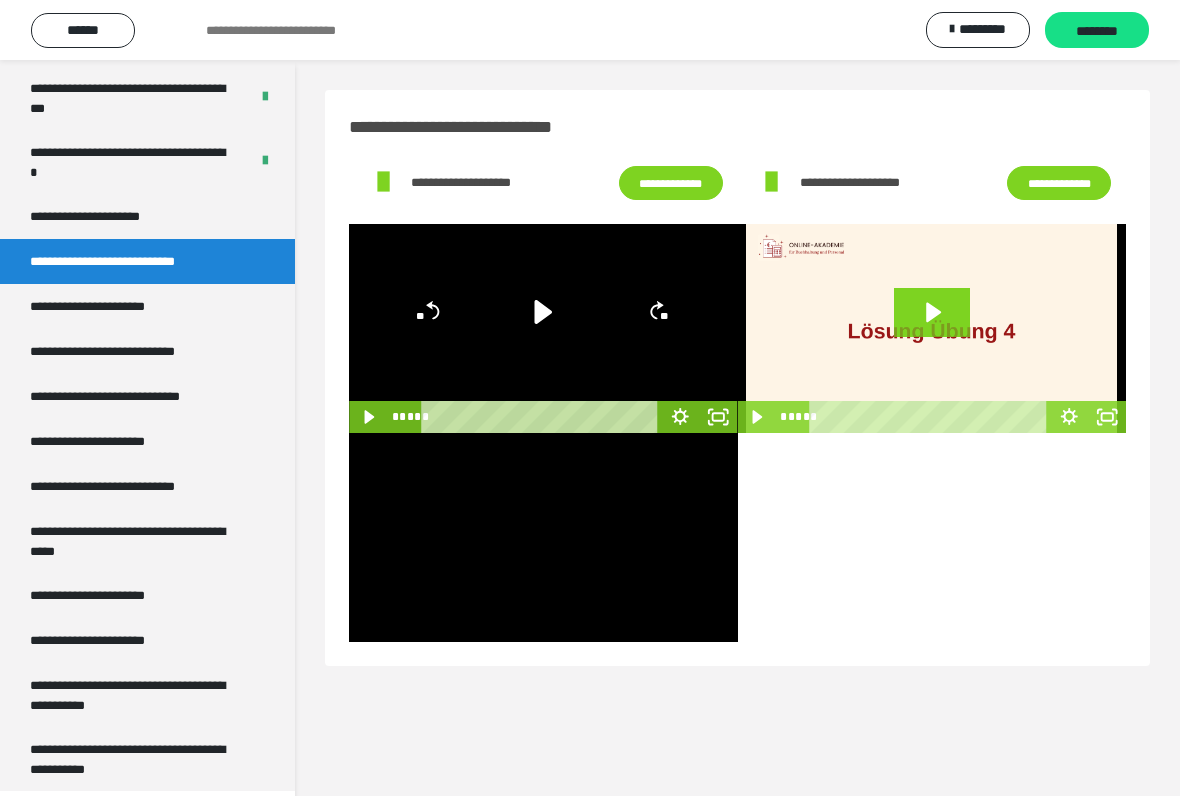 click at bounding box center (543, 537) 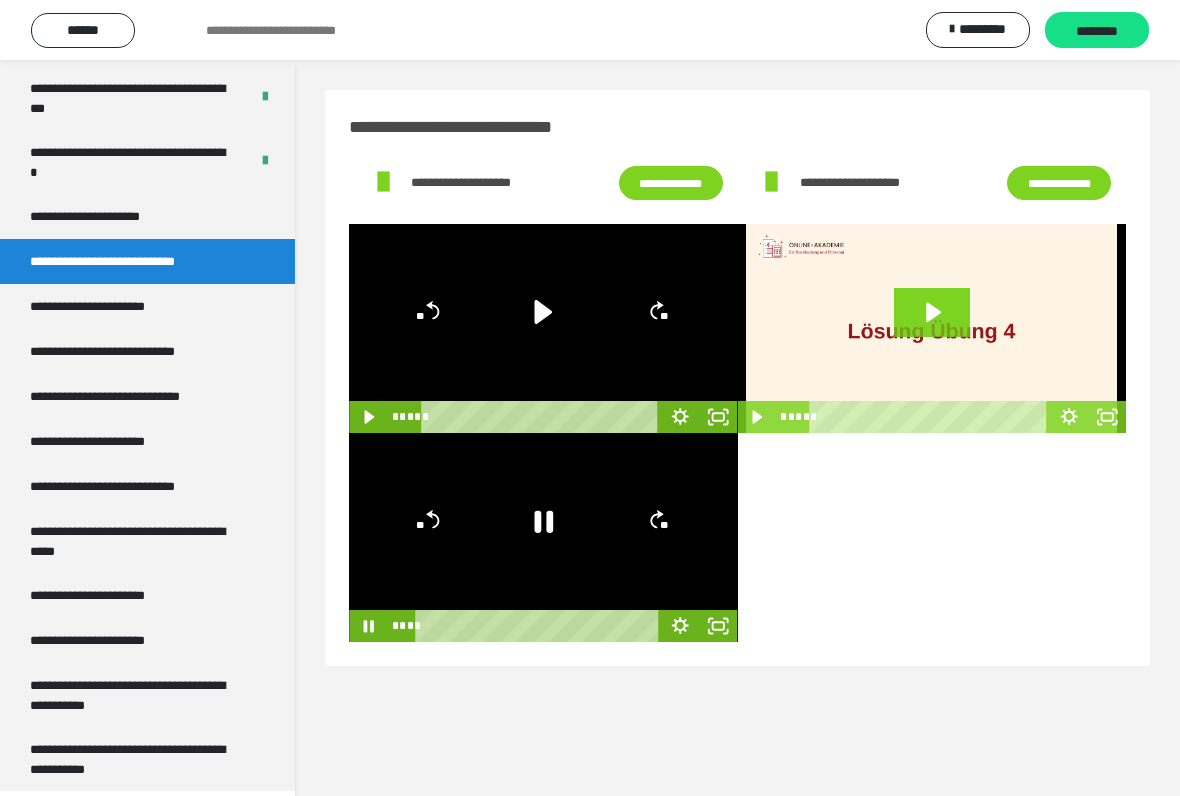 click 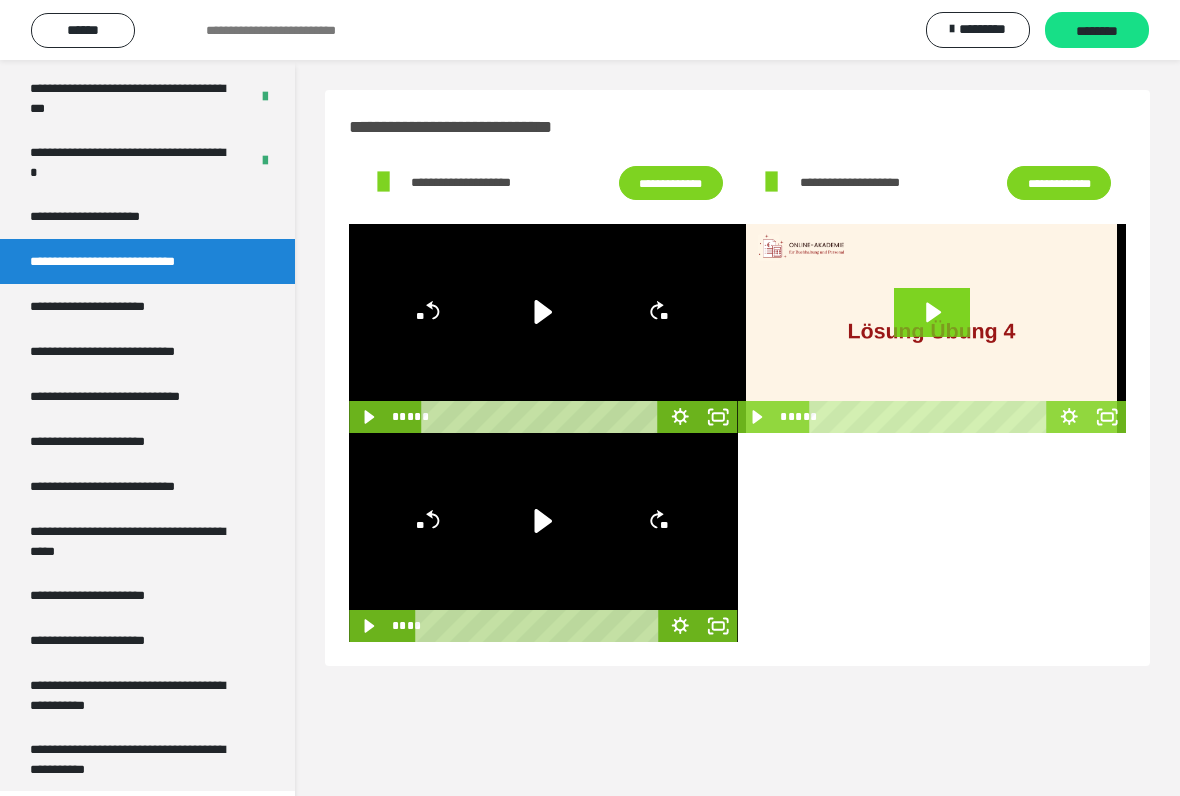 click 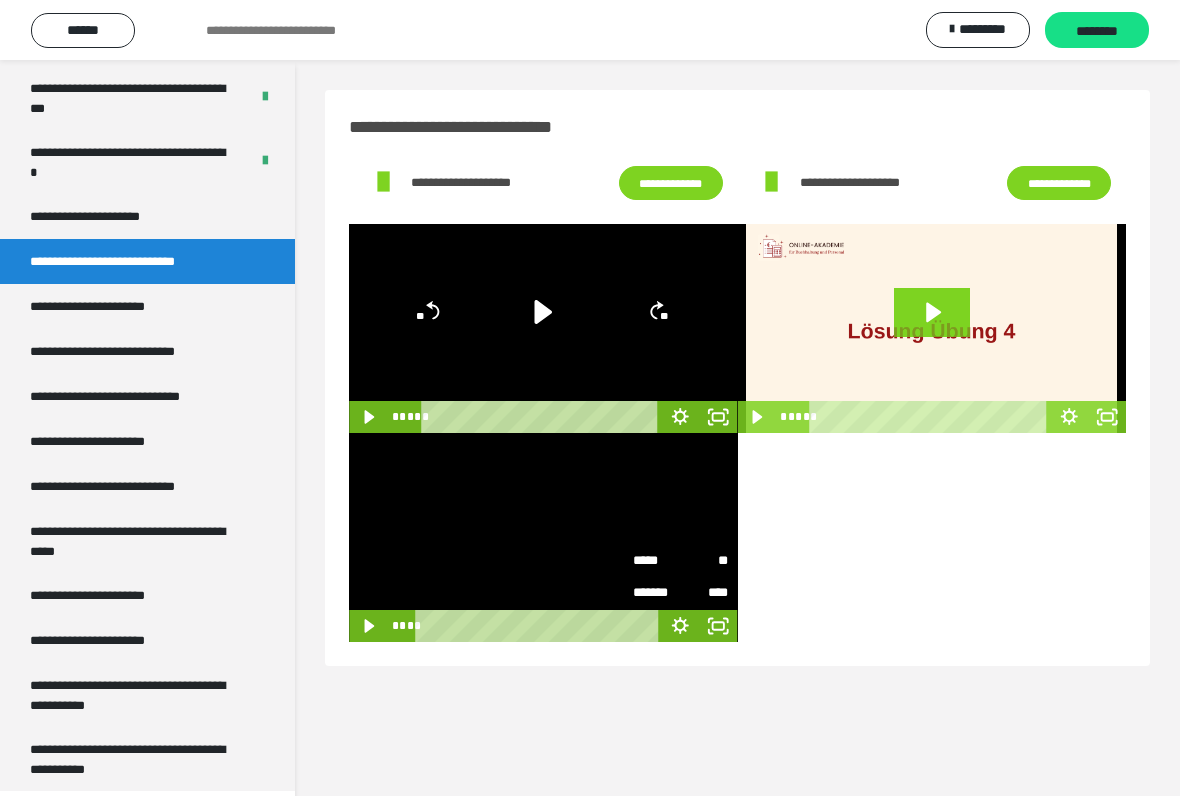 click on "****" at bounding box center [705, 593] 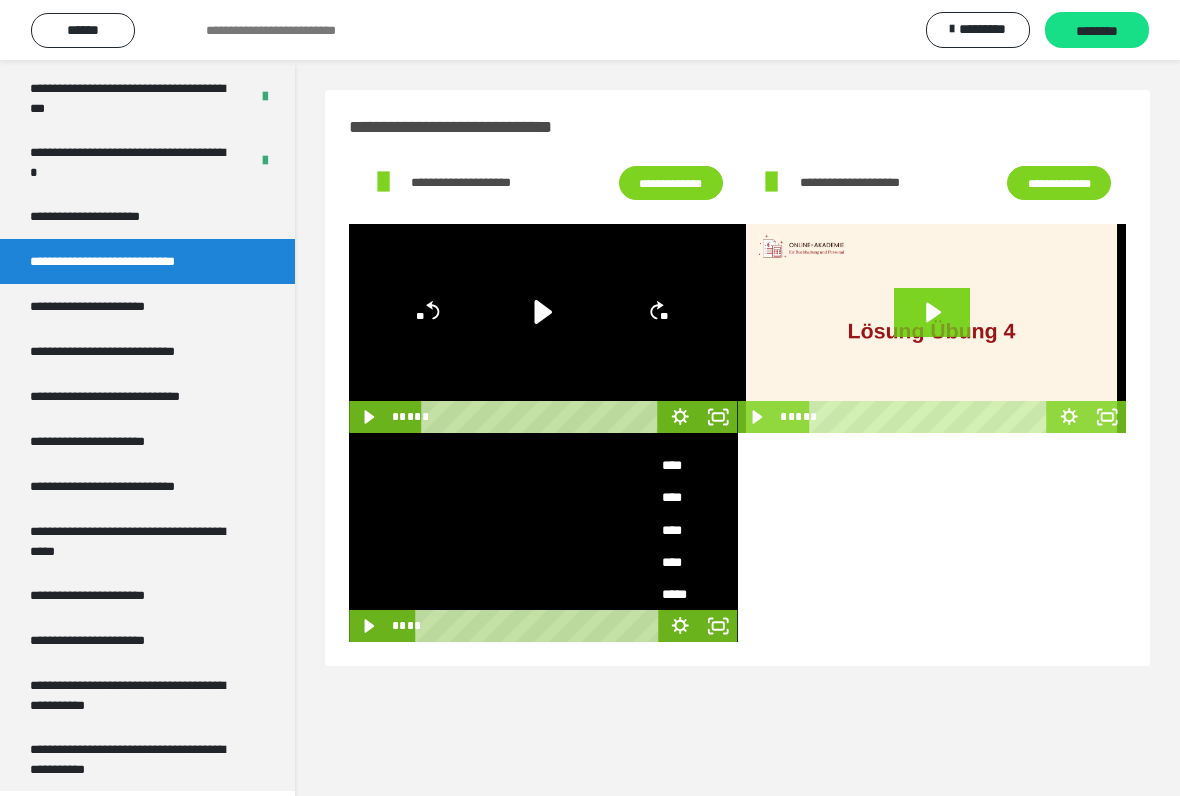 scroll, scrollTop: 91, scrollLeft: 0, axis: vertical 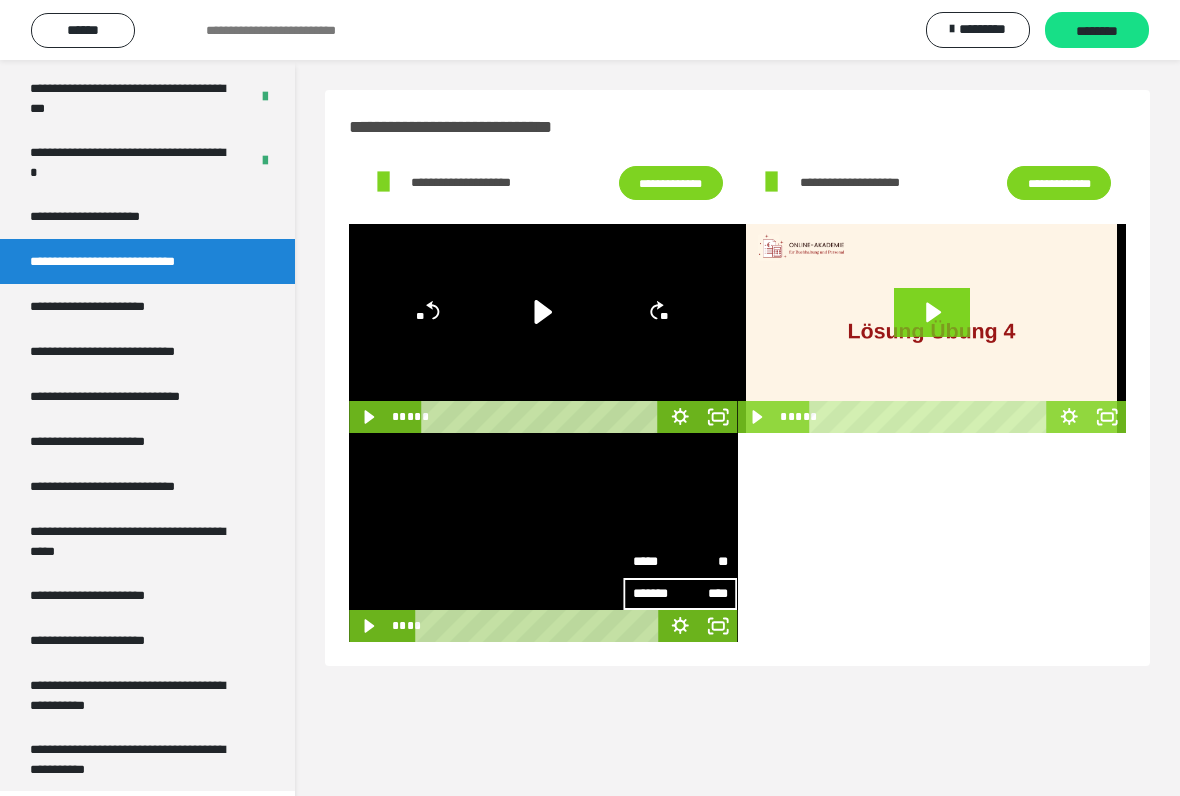 click 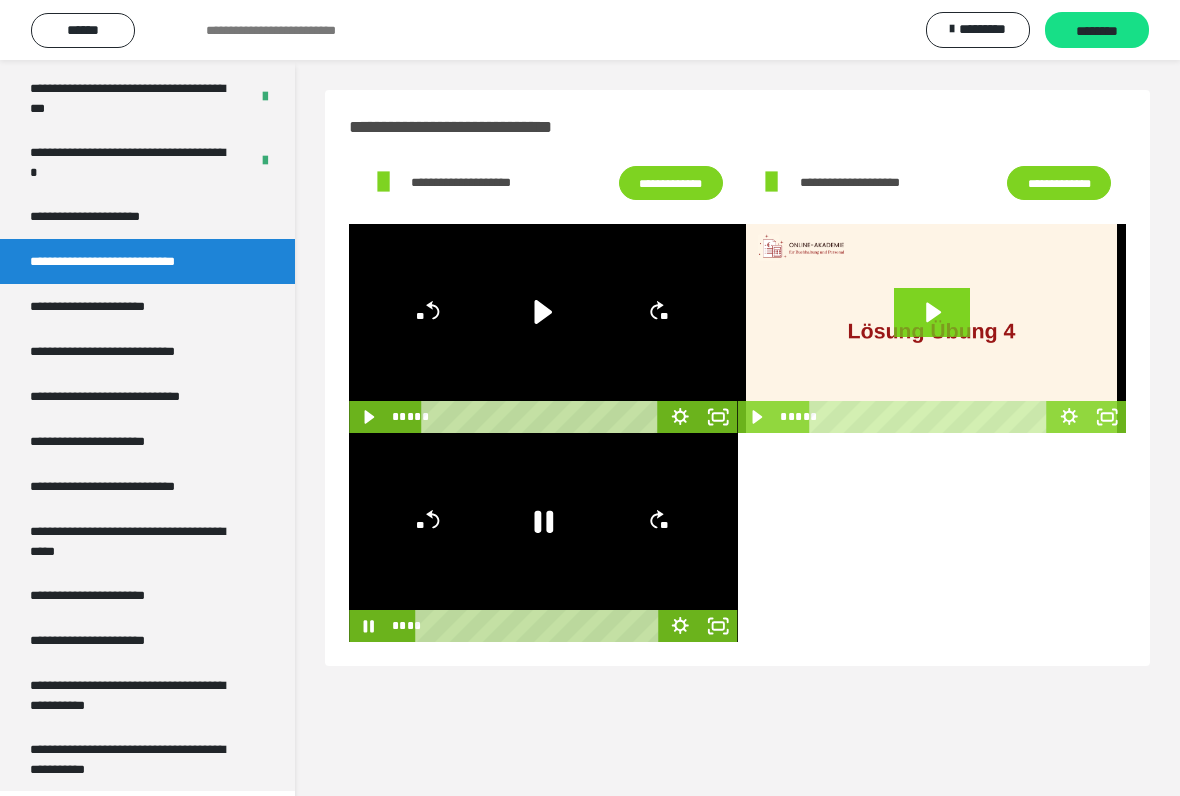 click 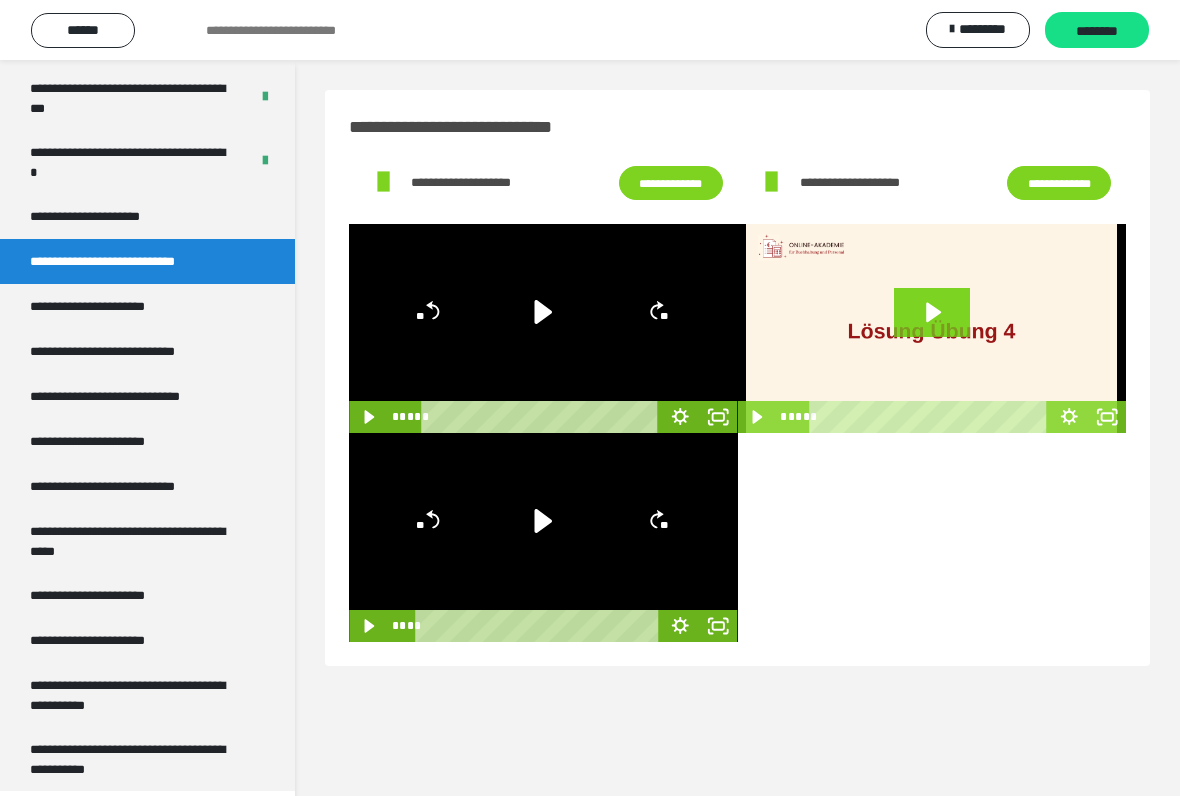 click 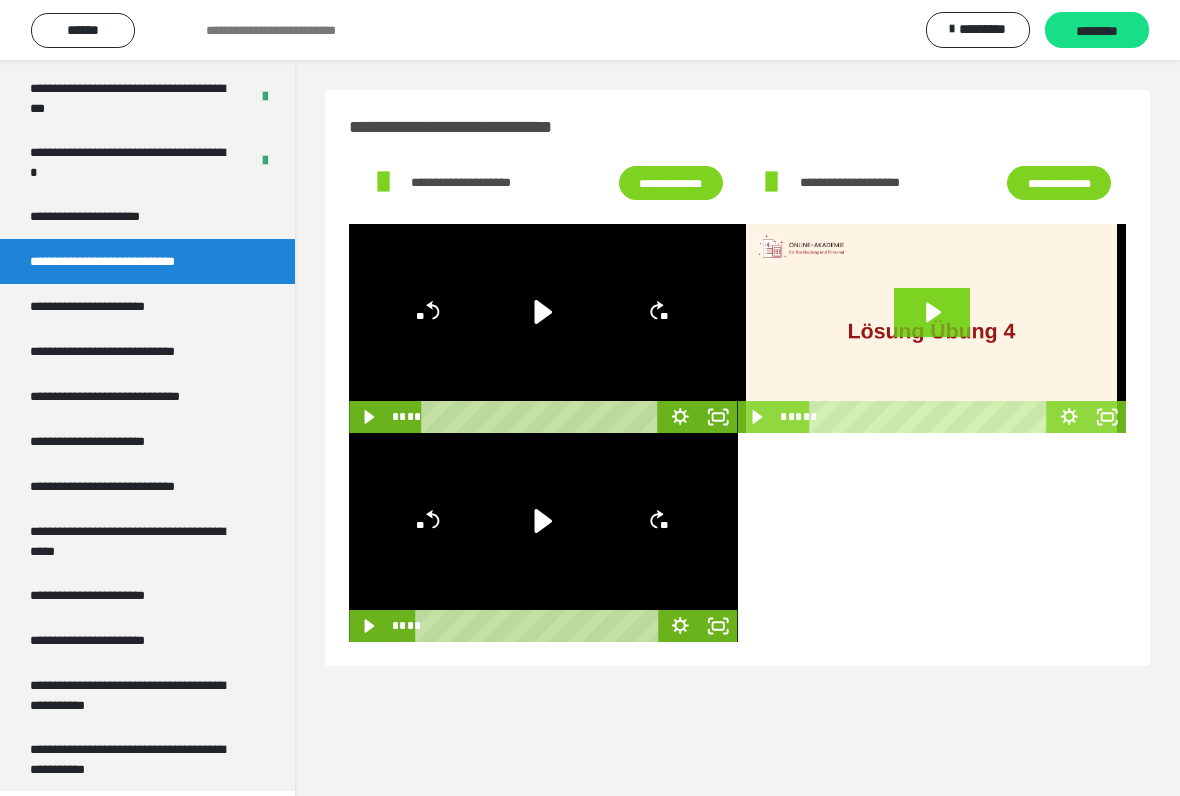 click on "**********" at bounding box center (131, 162) 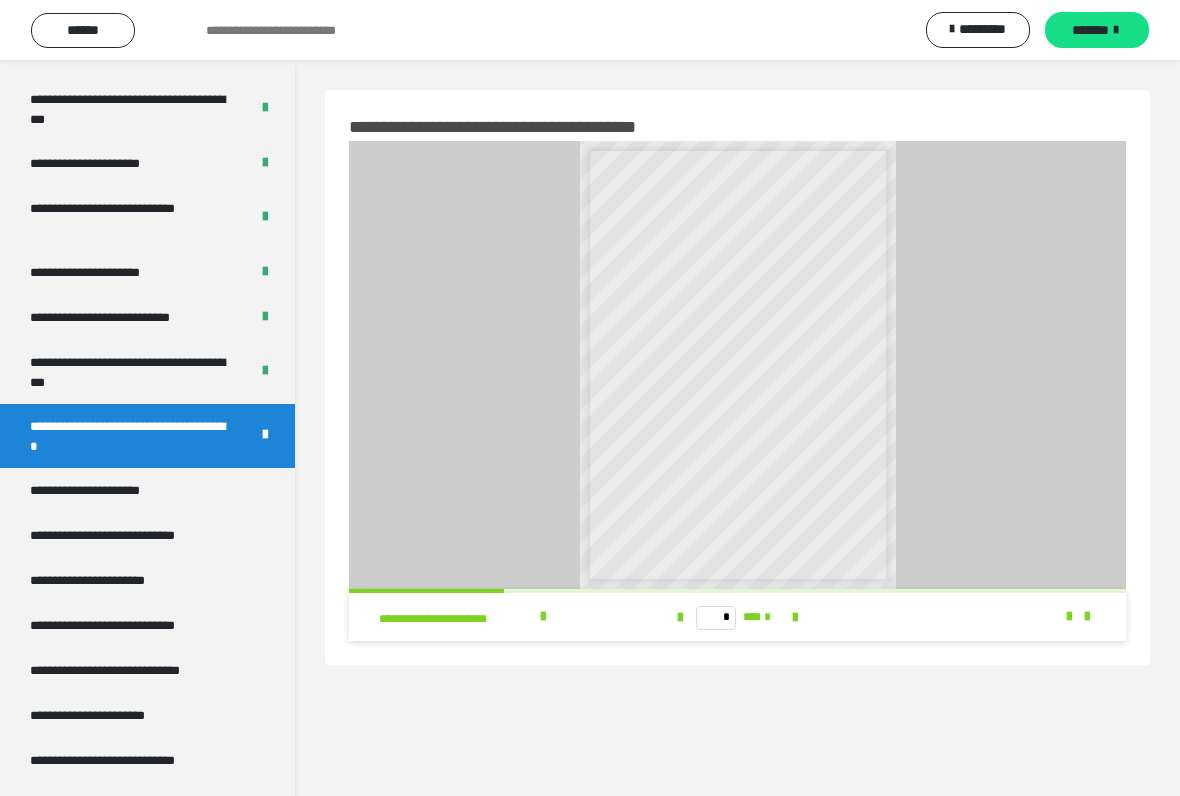scroll, scrollTop: 3208, scrollLeft: 0, axis: vertical 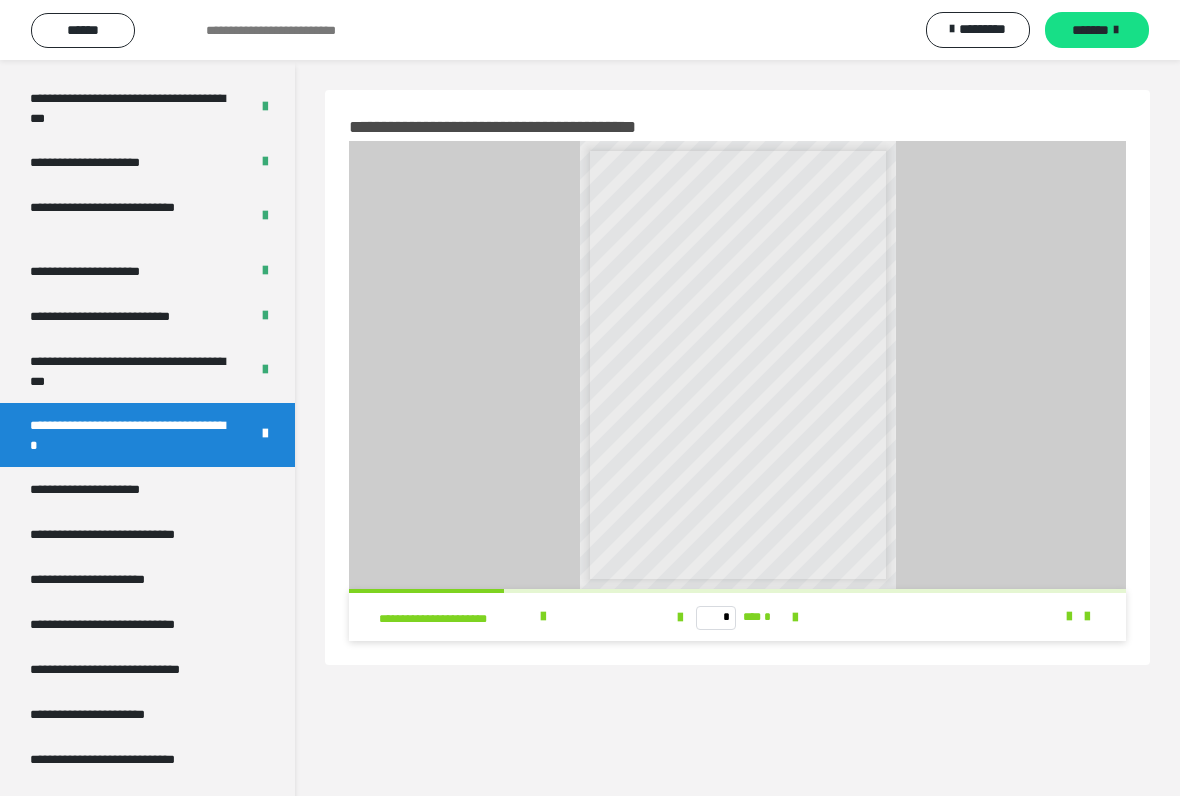 click on "**********" at bounding box center (109, 489) 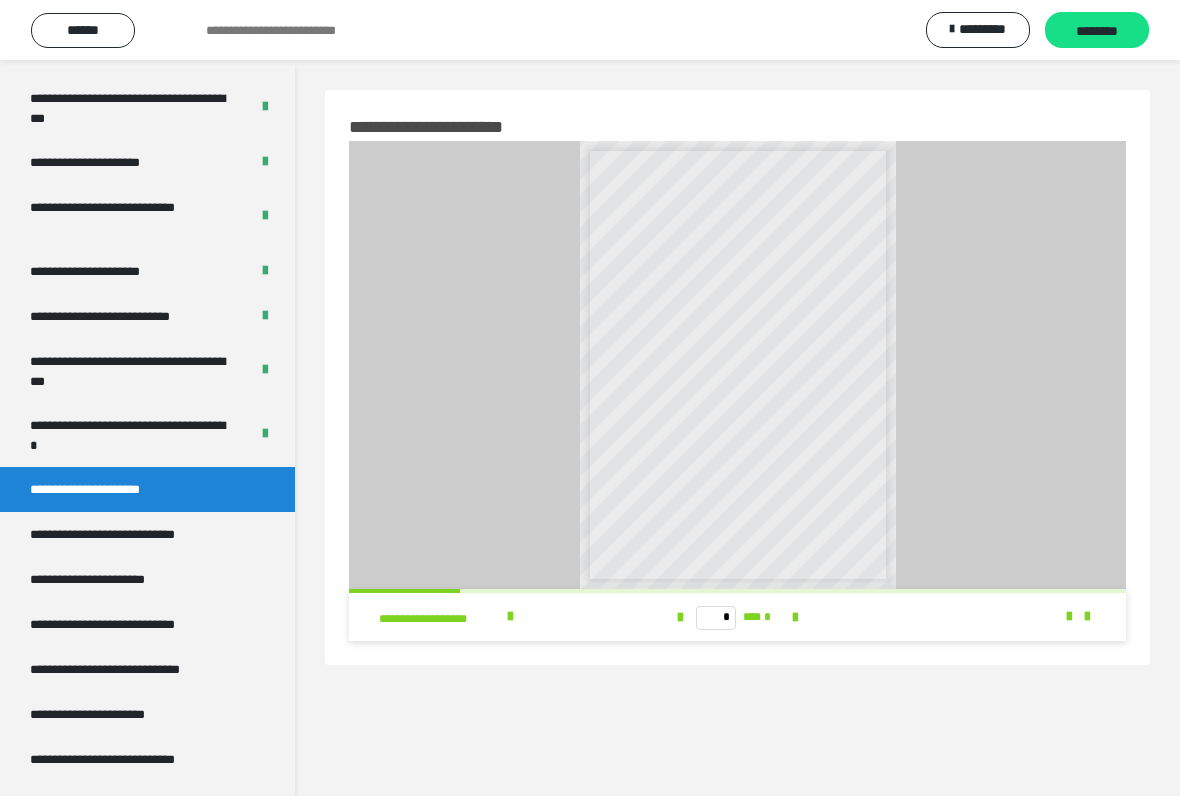 click on "**********" at bounding box center [135, 534] 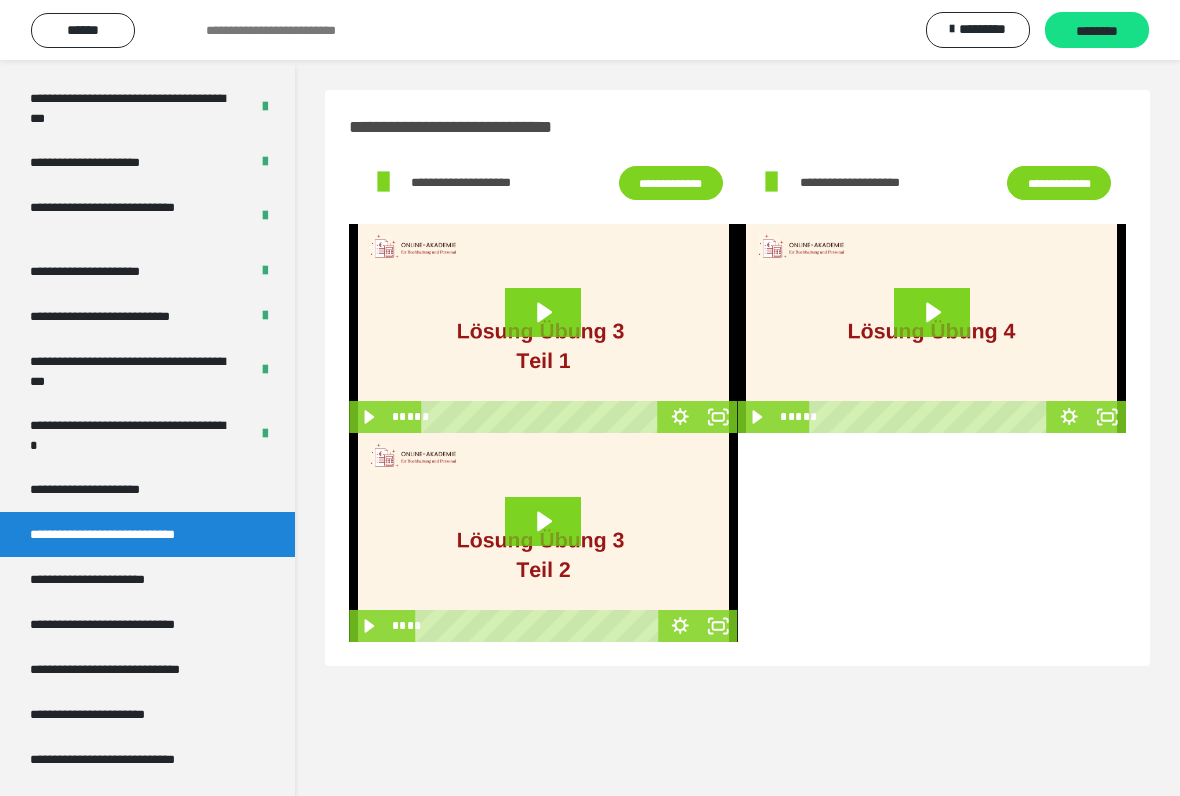 click 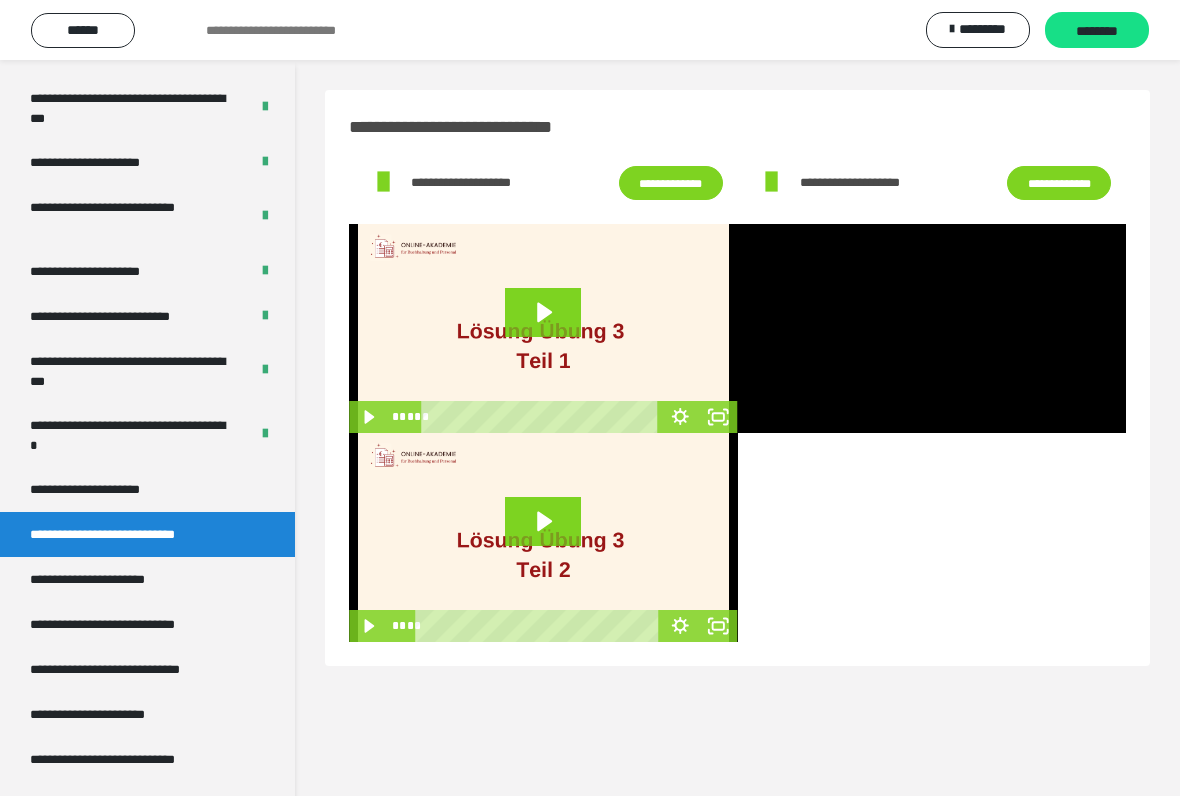 click 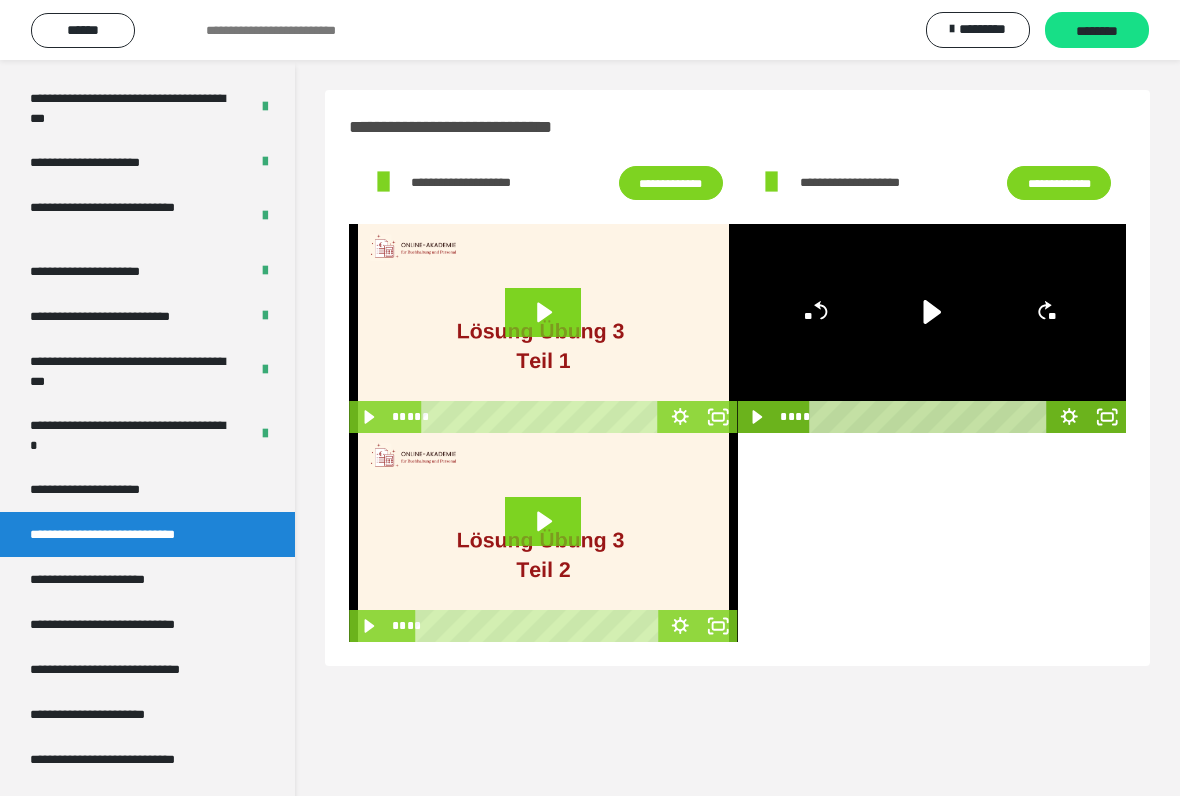 click 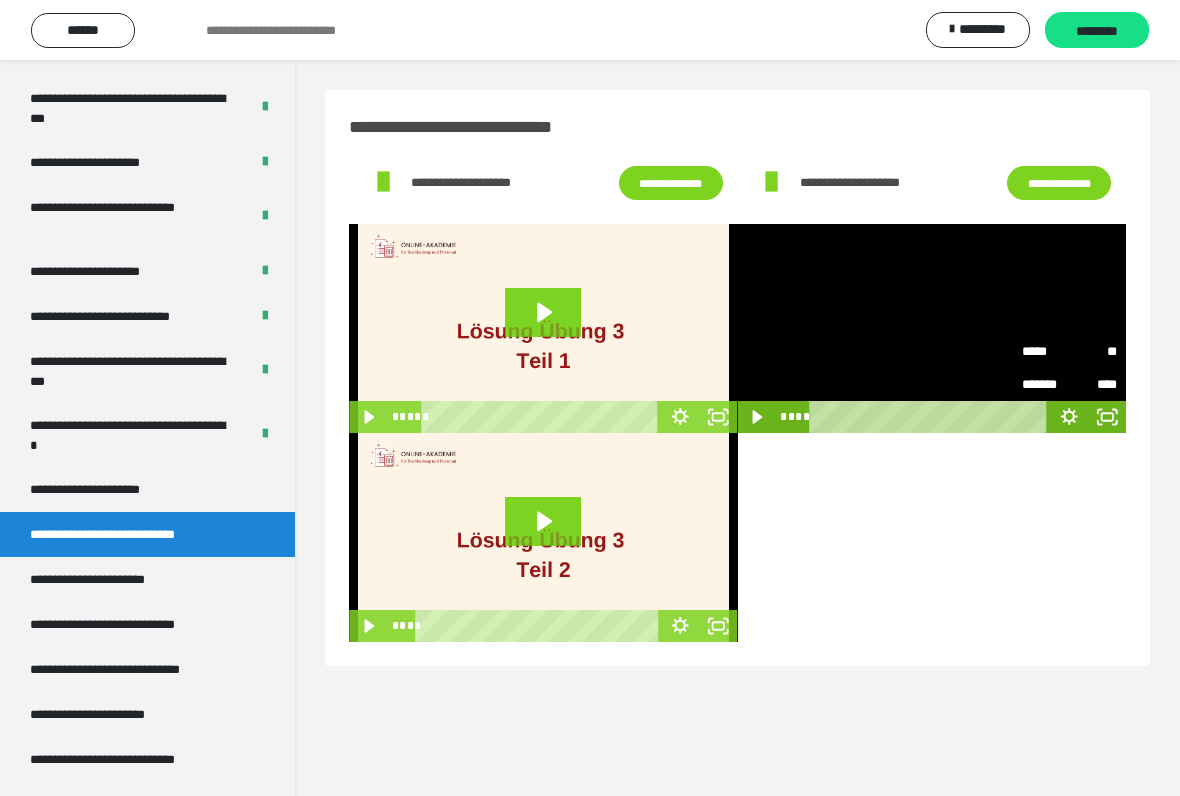 click on "*******" at bounding box center (1046, 385) 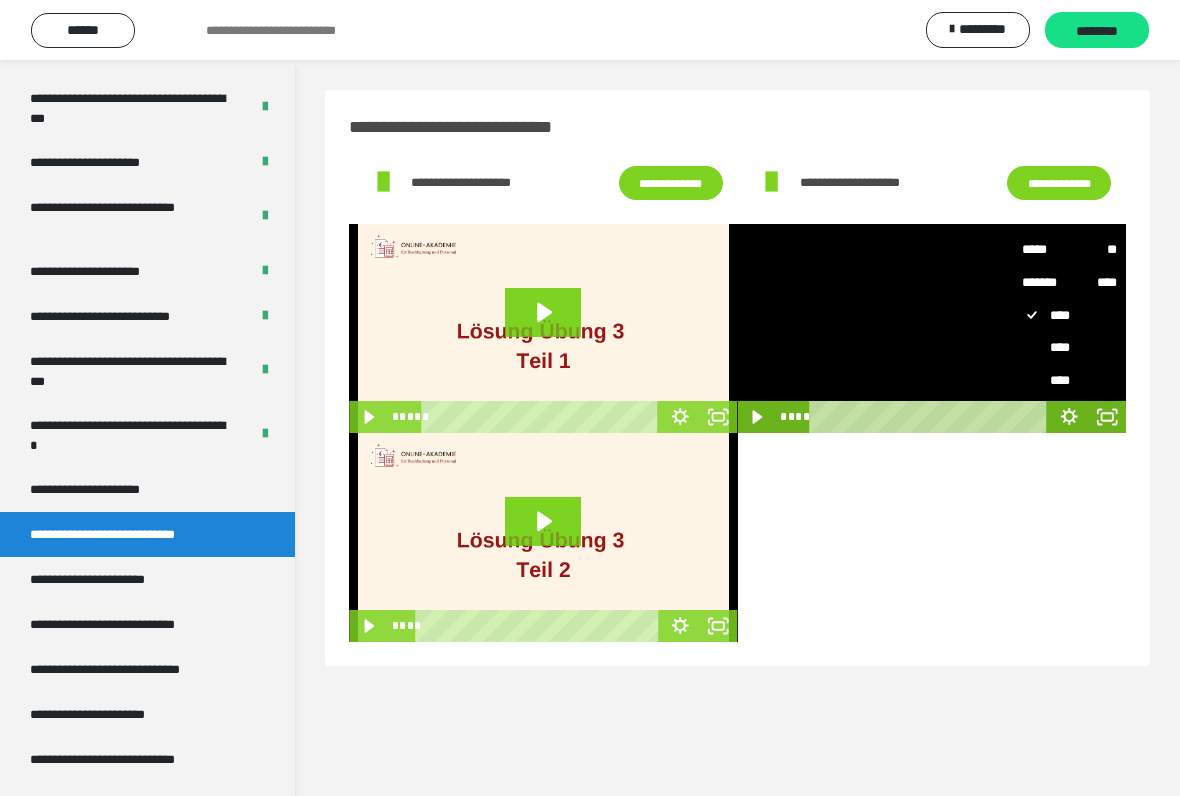 click on "*******" at bounding box center (1046, 283) 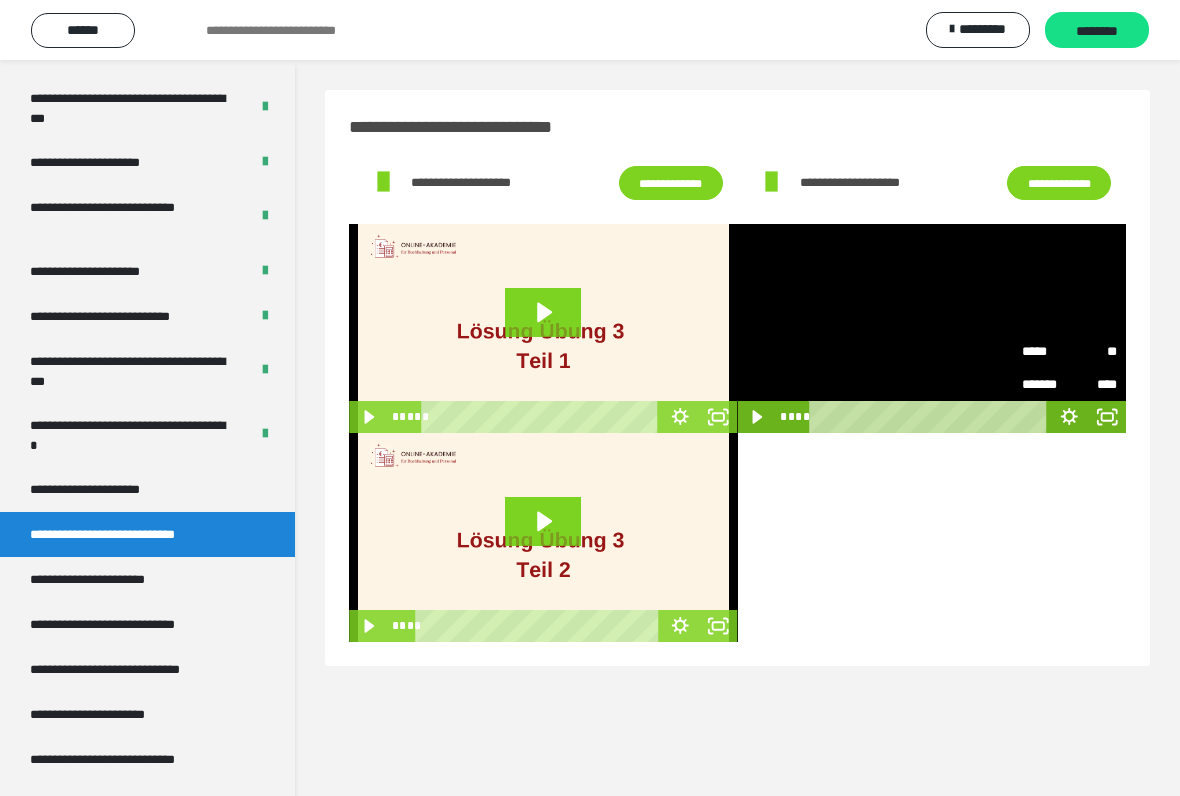 click on "*******" at bounding box center [1046, 385] 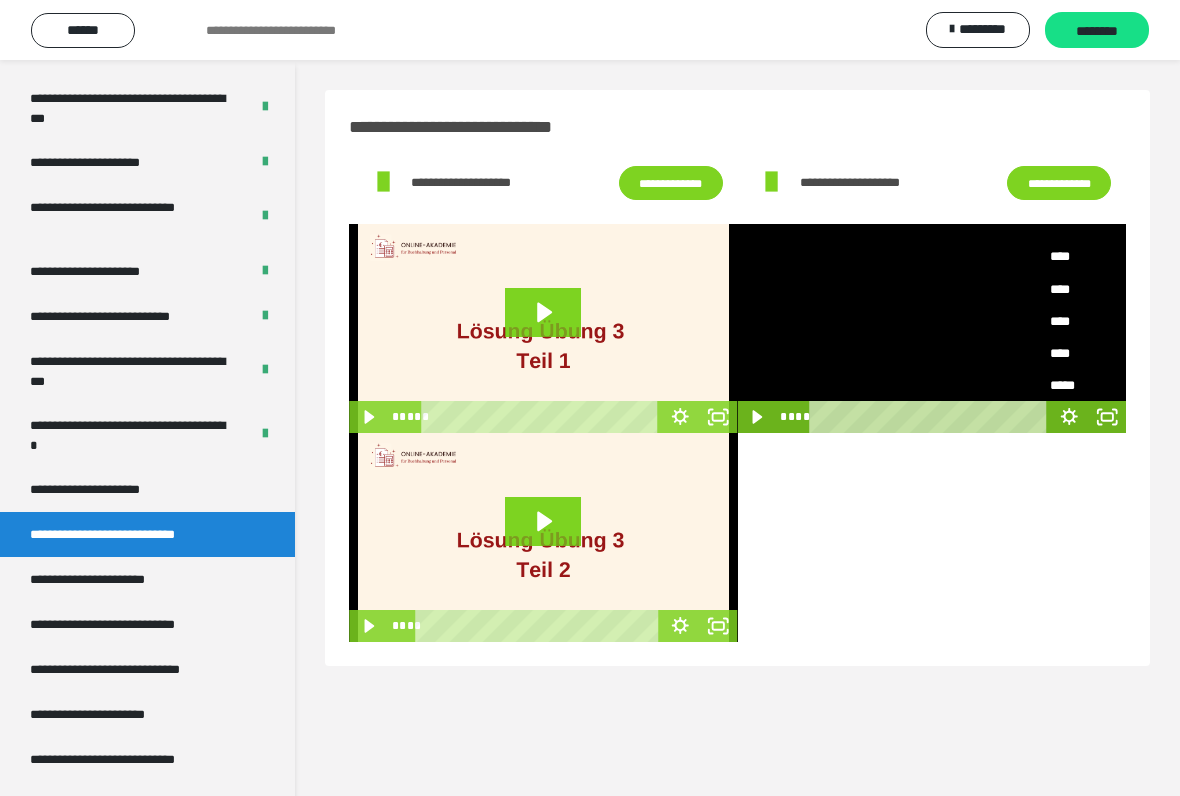 scroll, scrollTop: 91, scrollLeft: 0, axis: vertical 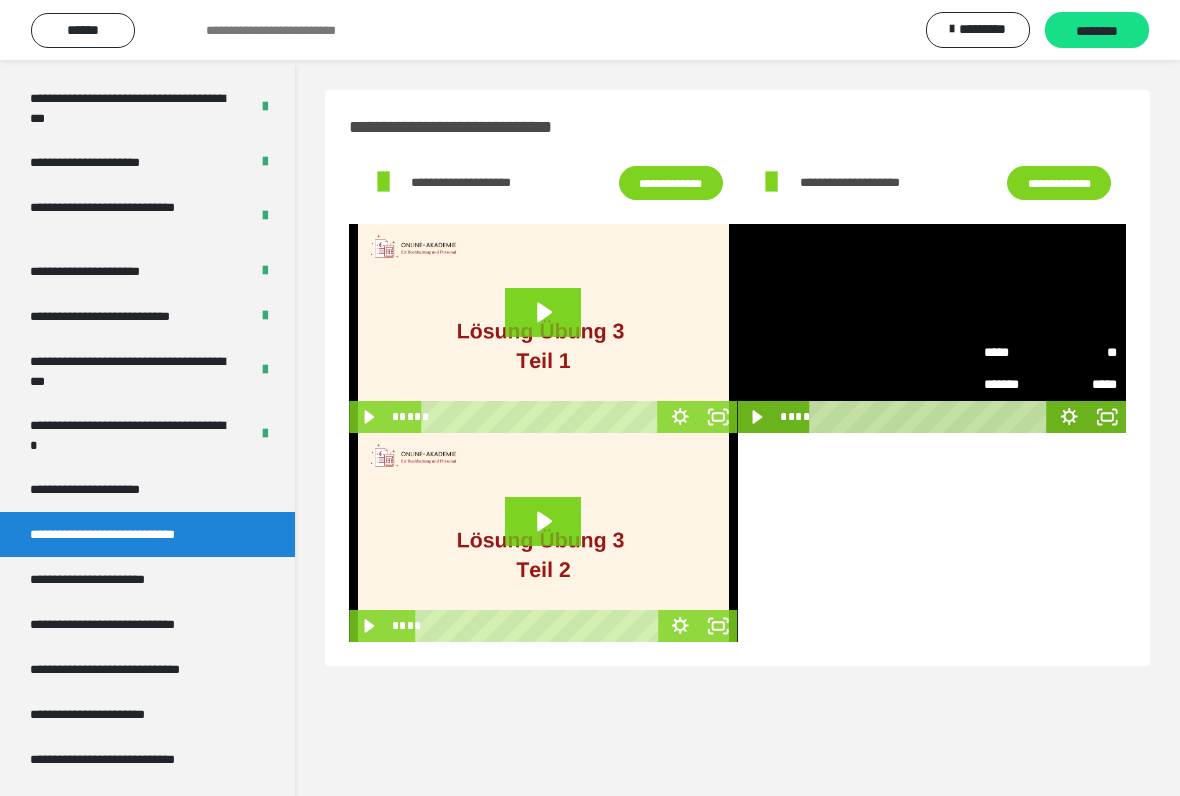 click 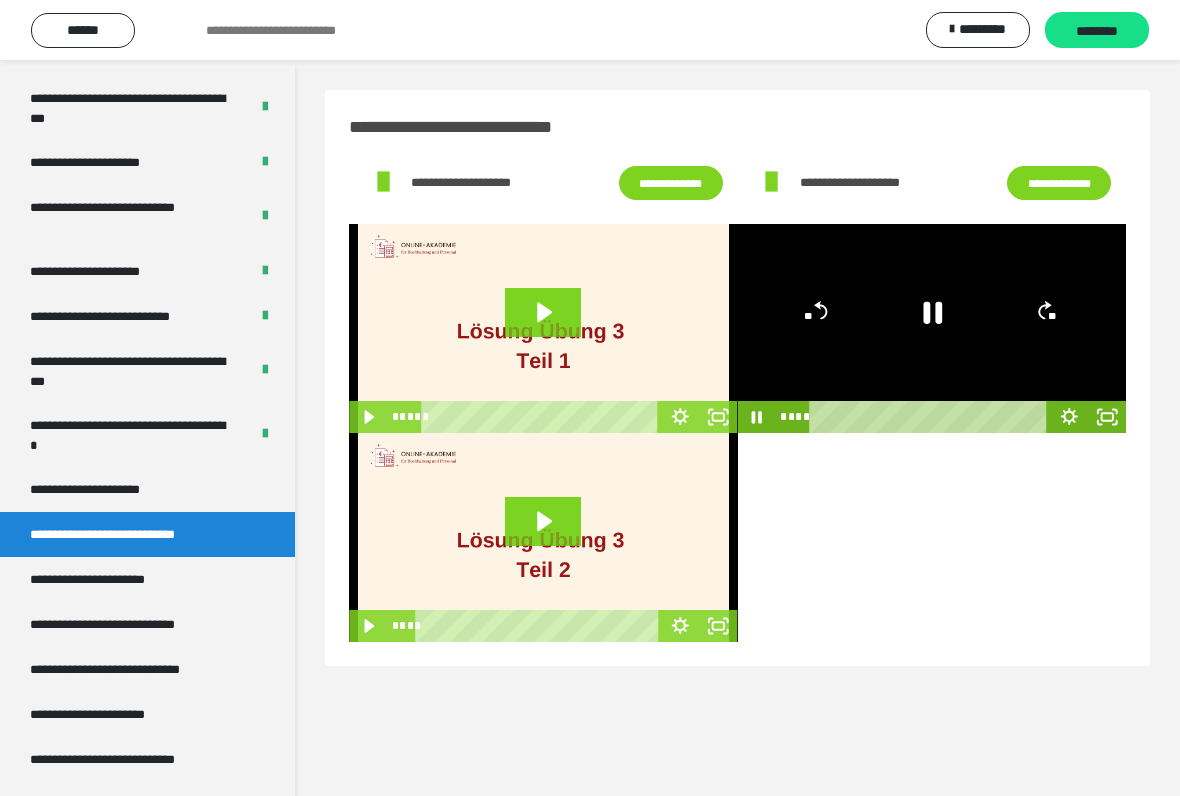 click 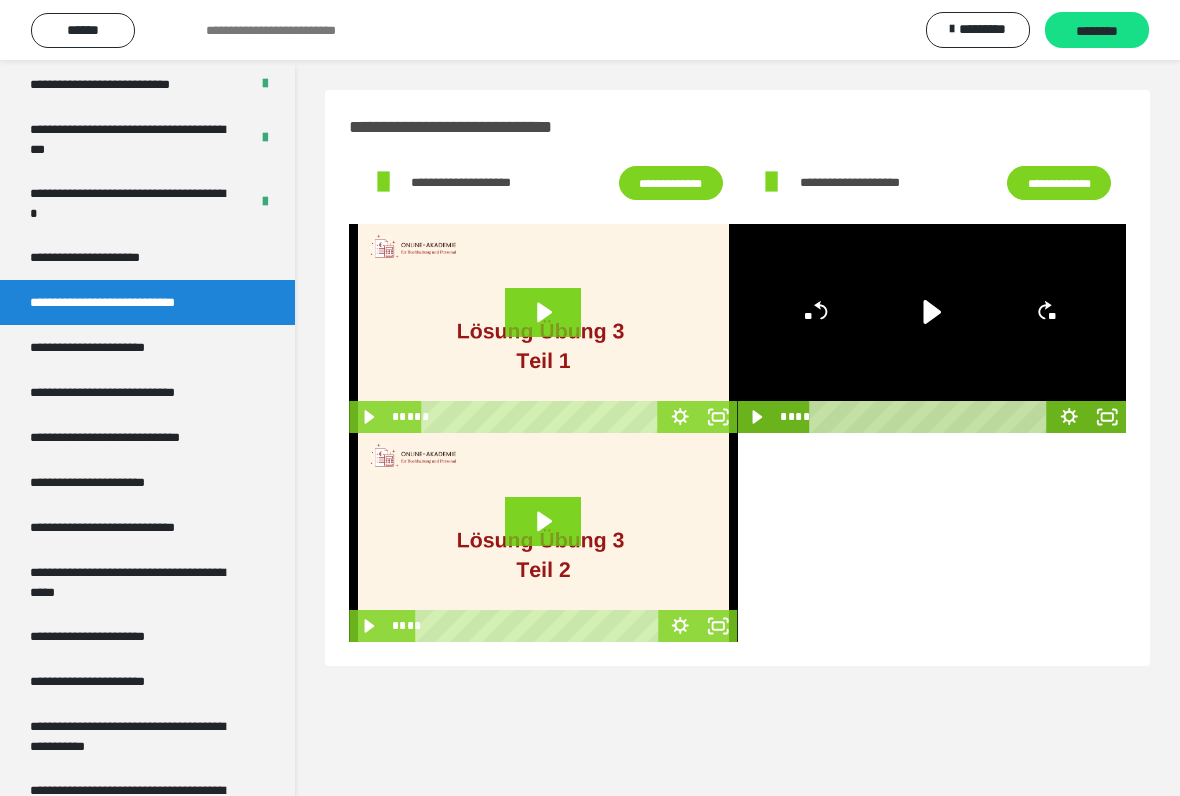 scroll, scrollTop: 3445, scrollLeft: 0, axis: vertical 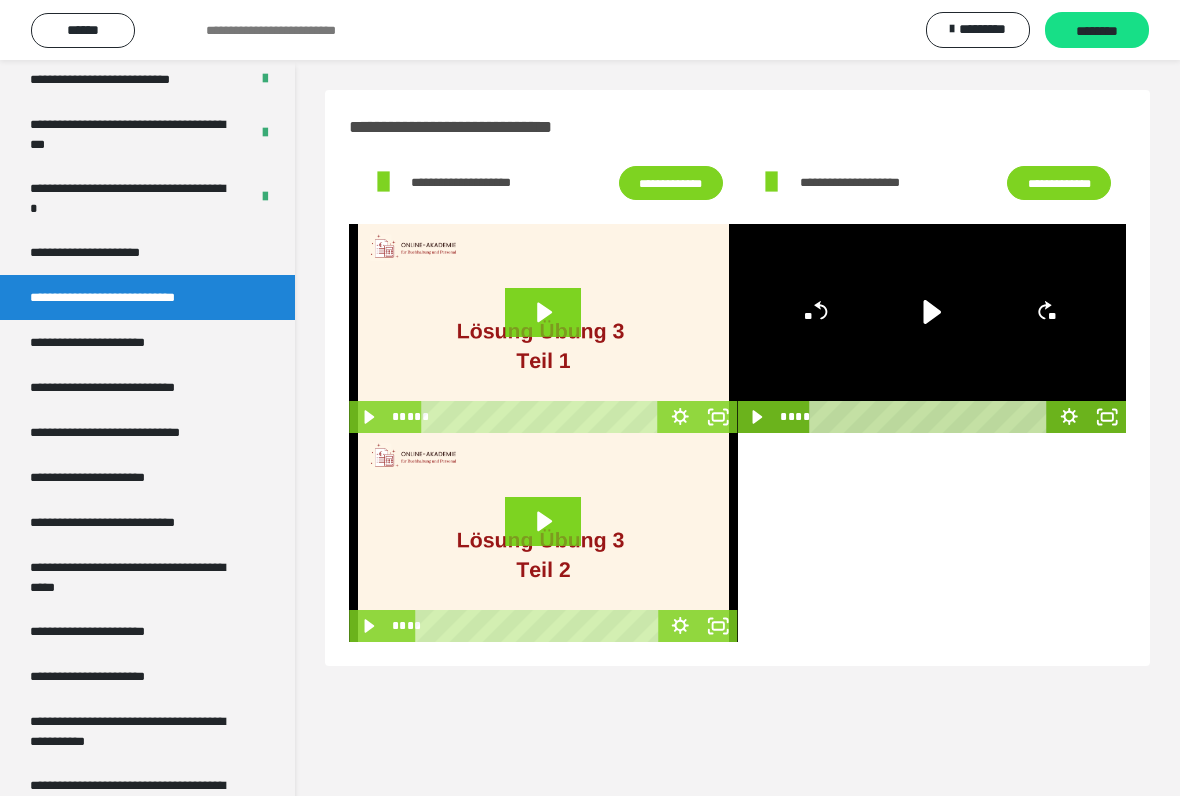 click on "**********" at bounding box center (131, 387) 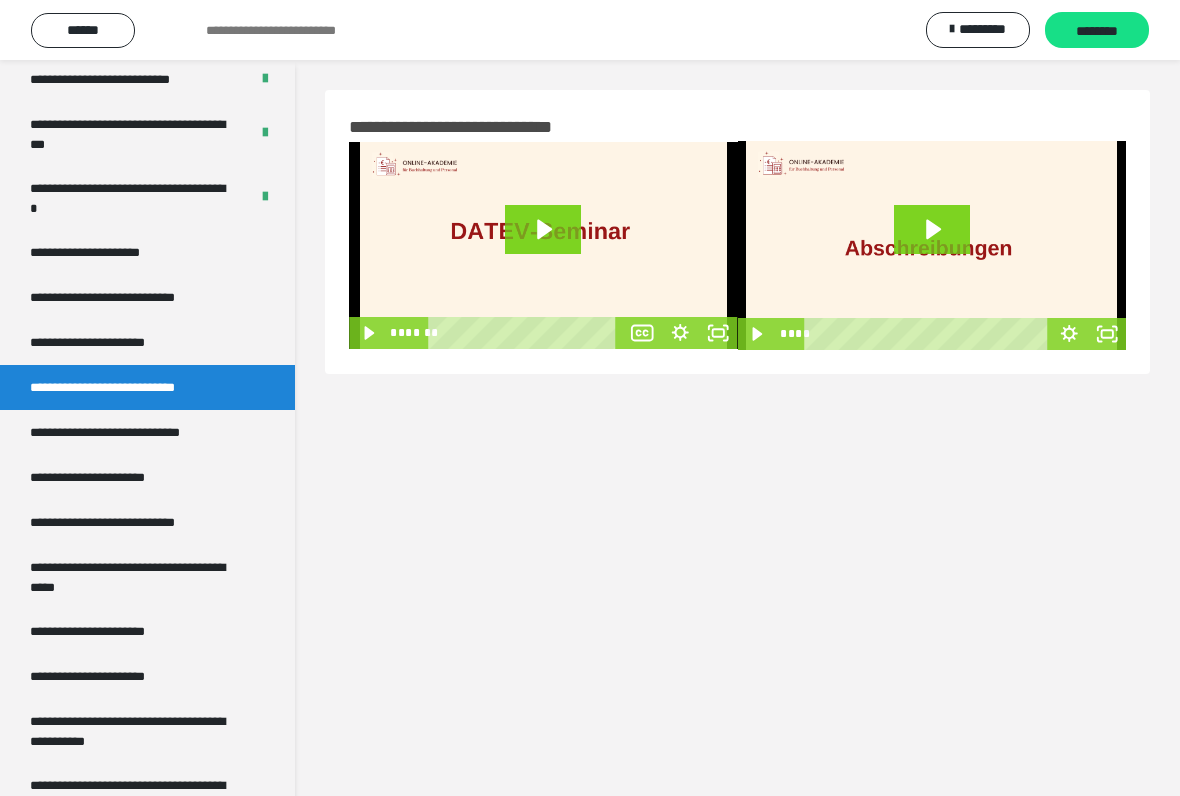 click on "**********" at bounding box center [111, 342] 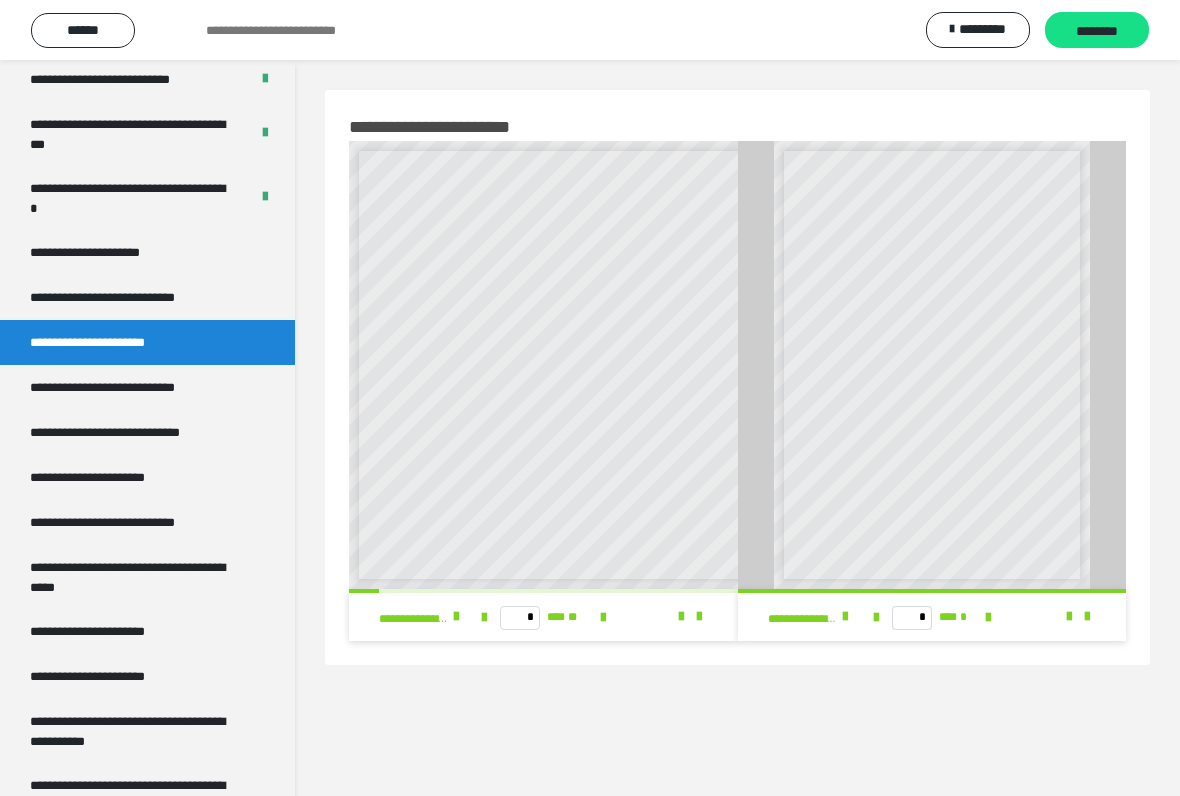 click on "**********" at bounding box center (131, 387) 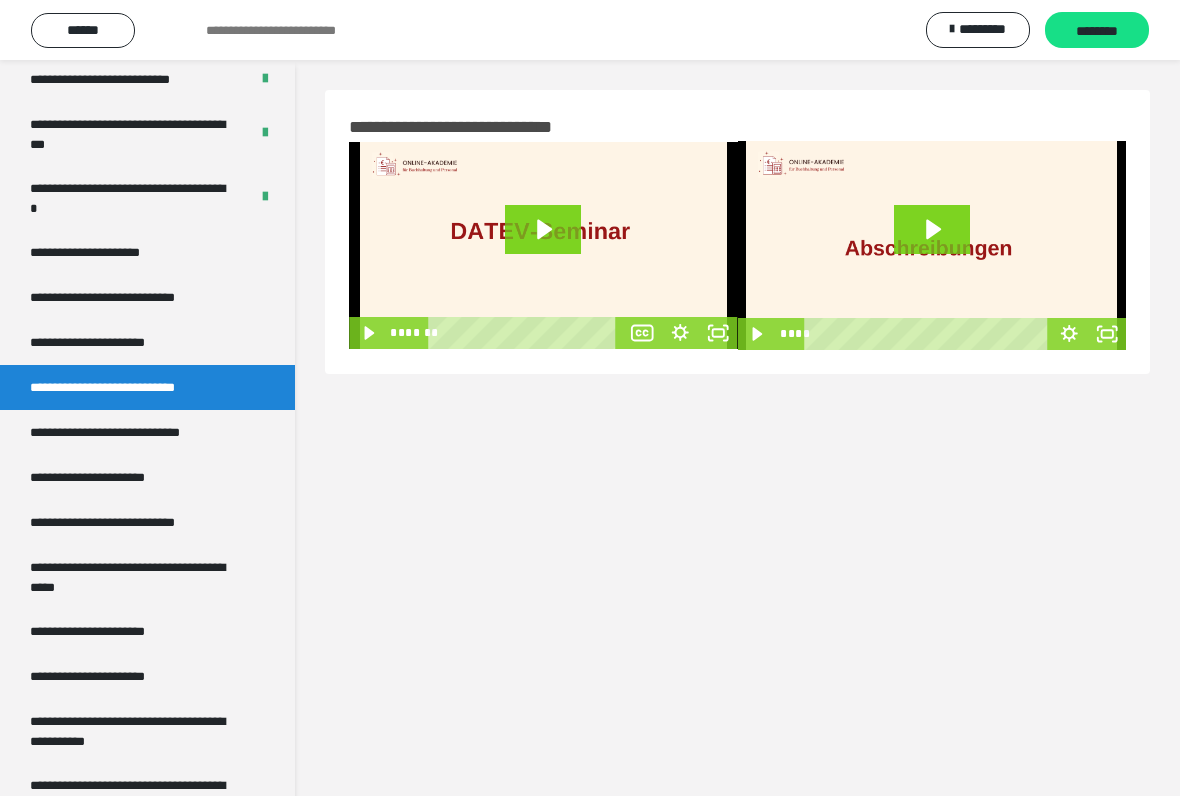 click 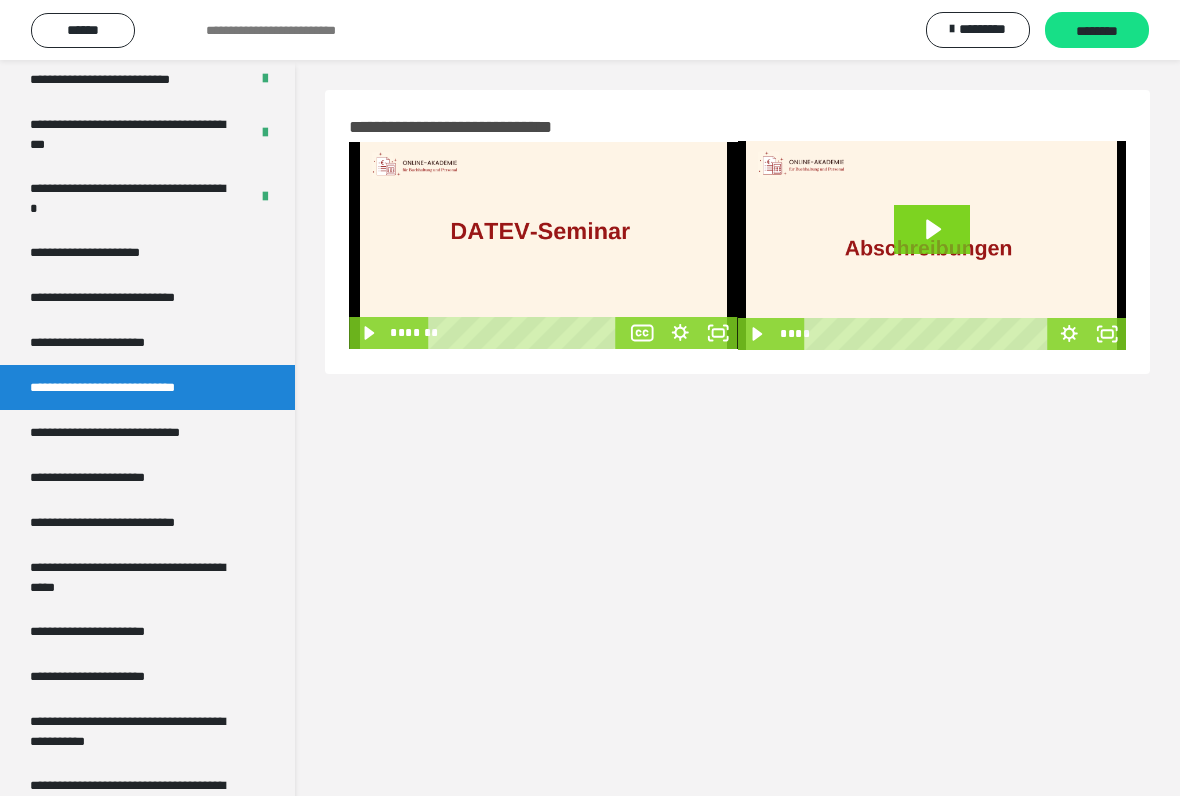 click 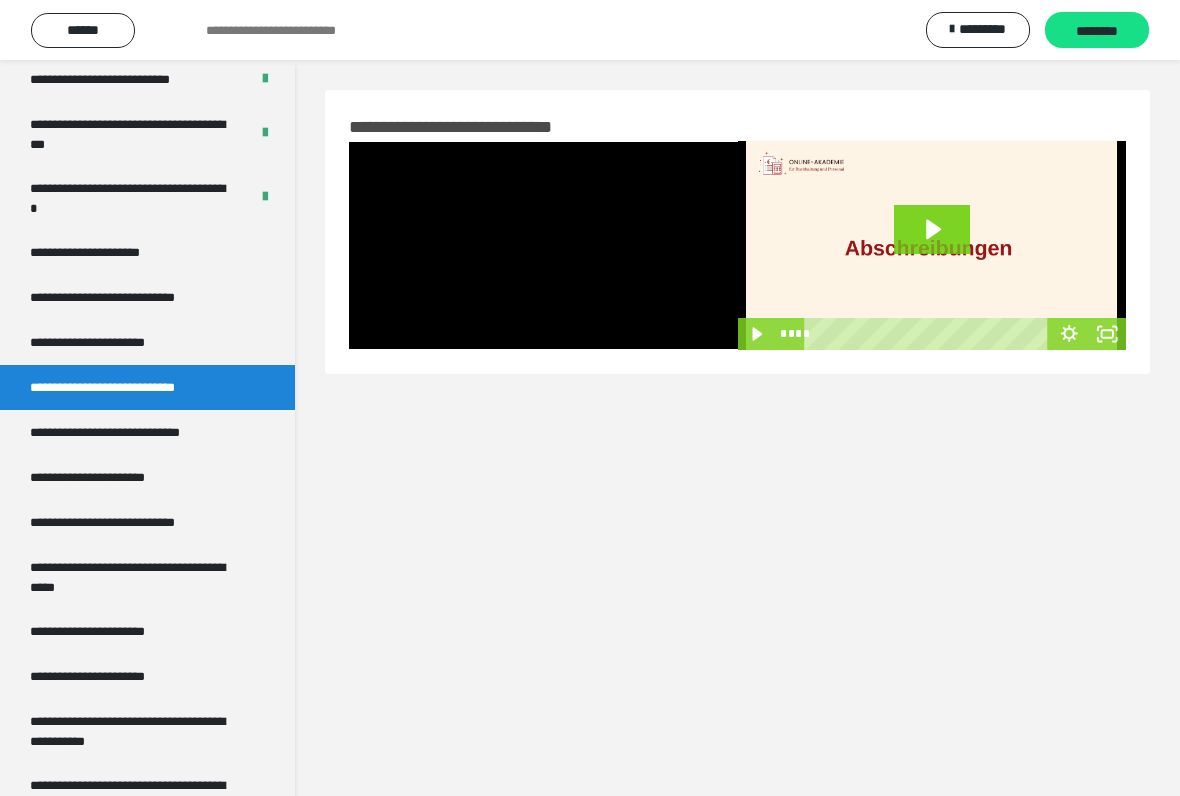 click at bounding box center (543, 245) 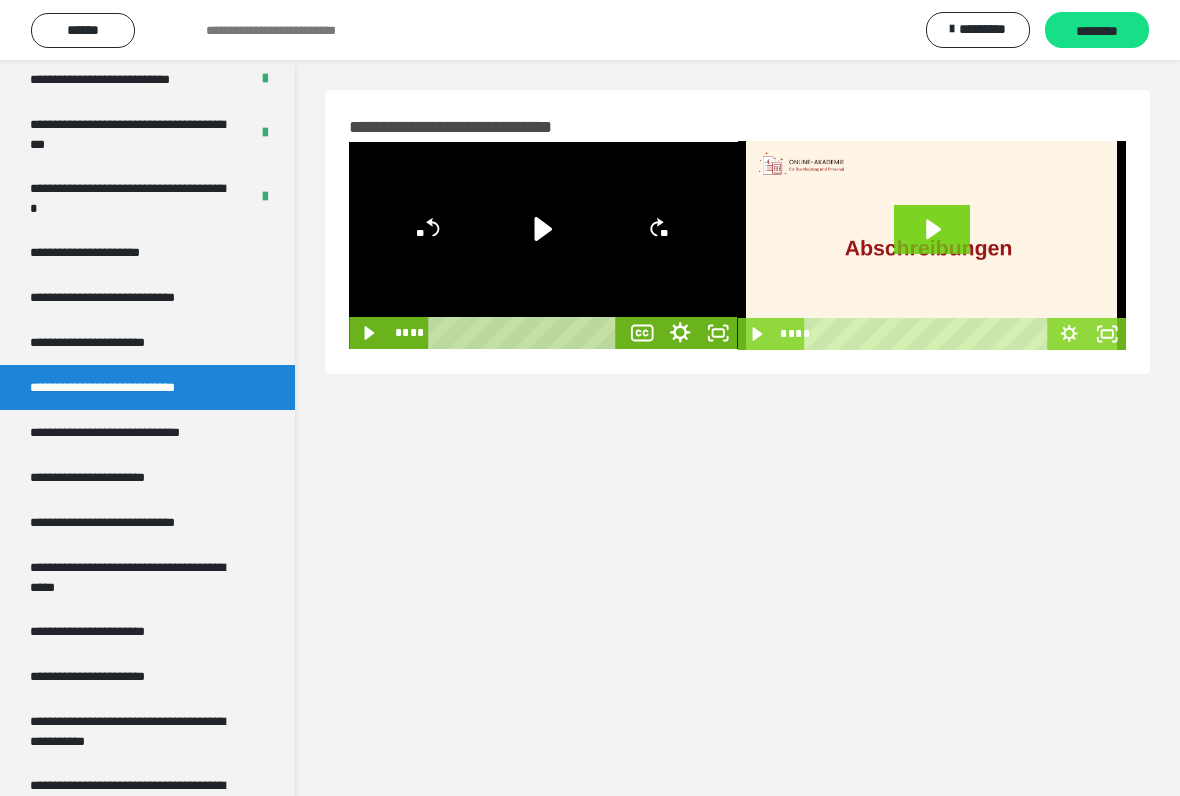 click 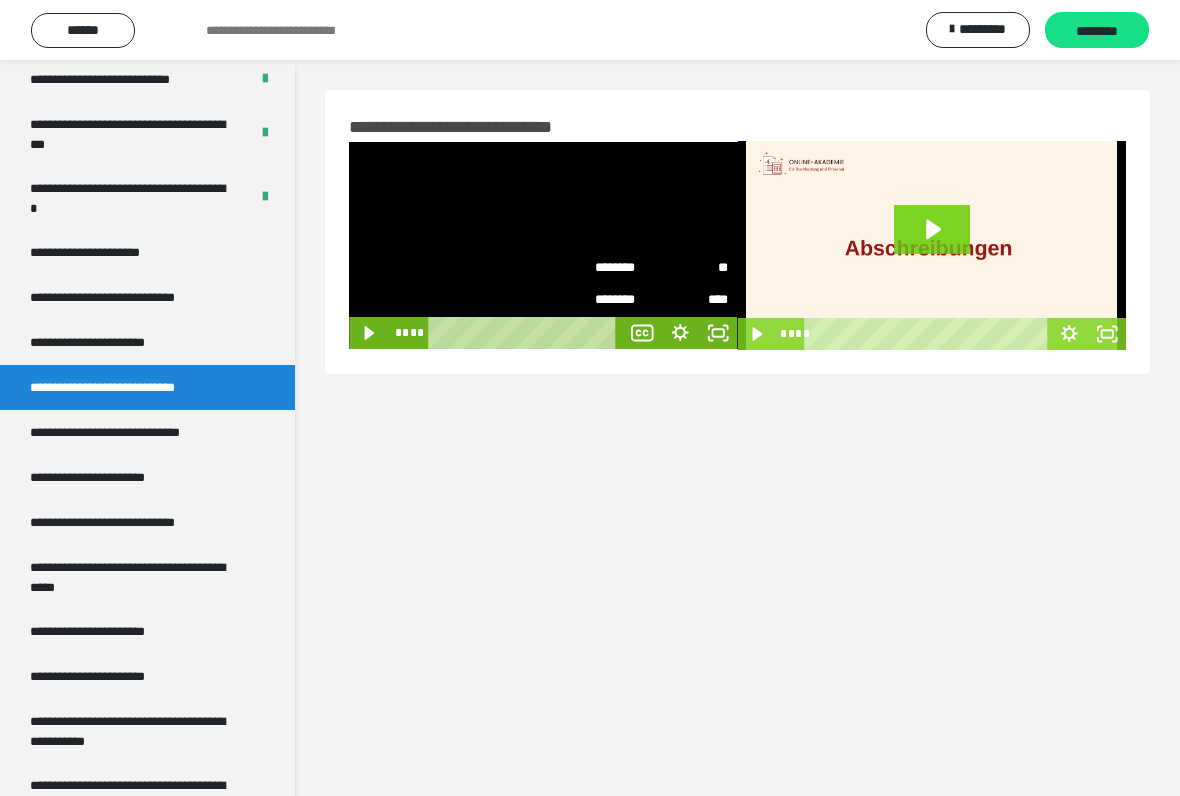 click on "********" at bounding box center [628, 300] 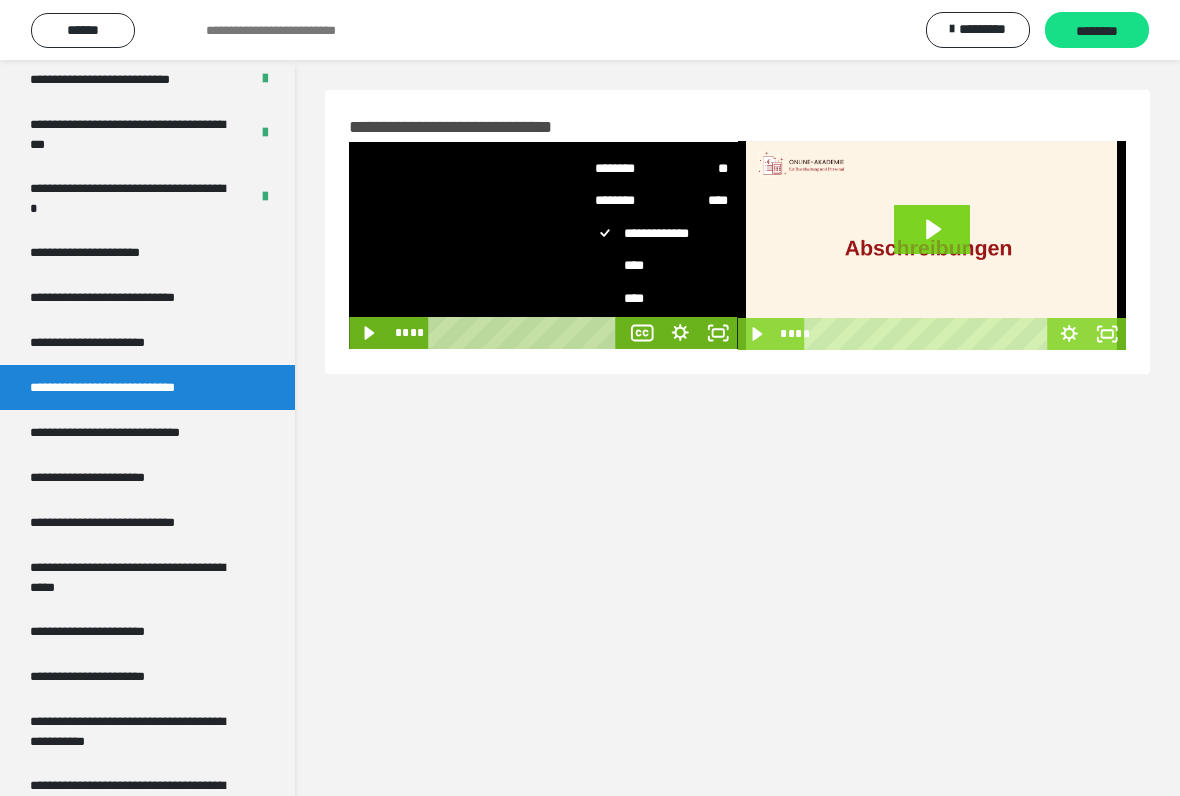 click on "****" at bounding box center (662, 298) 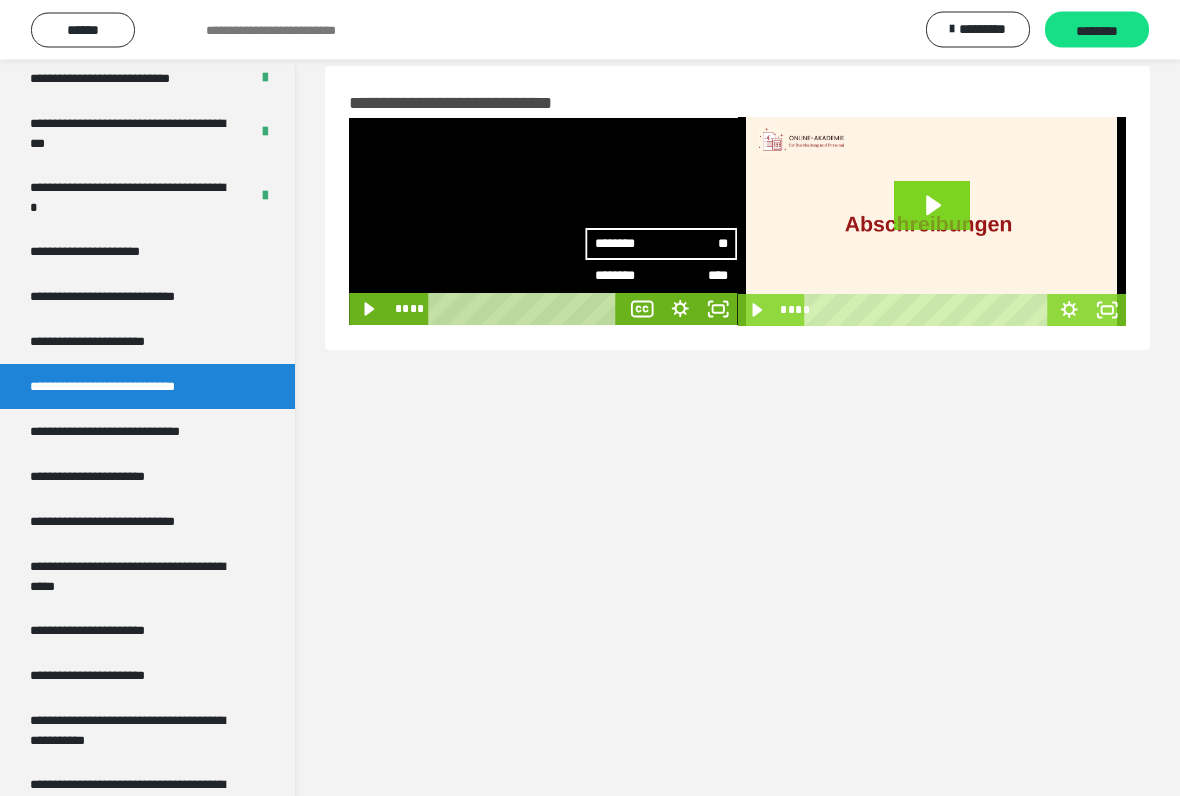 scroll, scrollTop: 60, scrollLeft: 0, axis: vertical 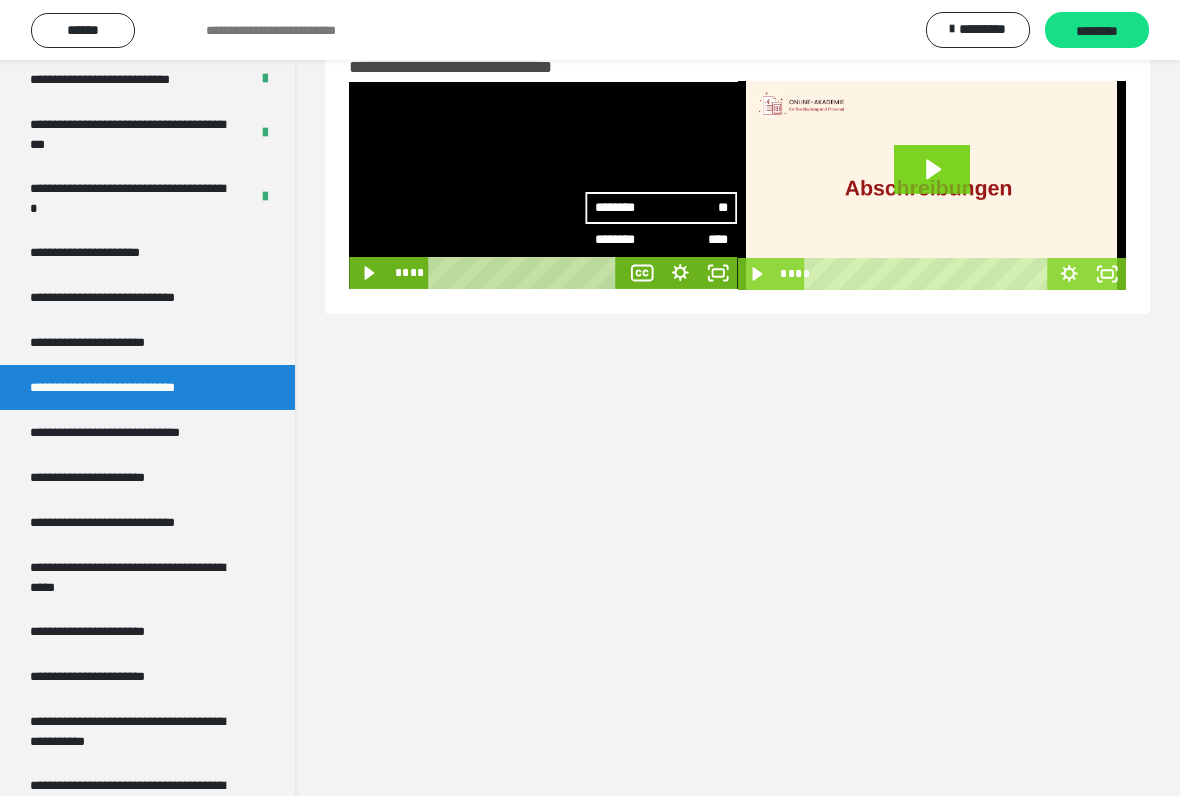 click on "********" at bounding box center [628, 240] 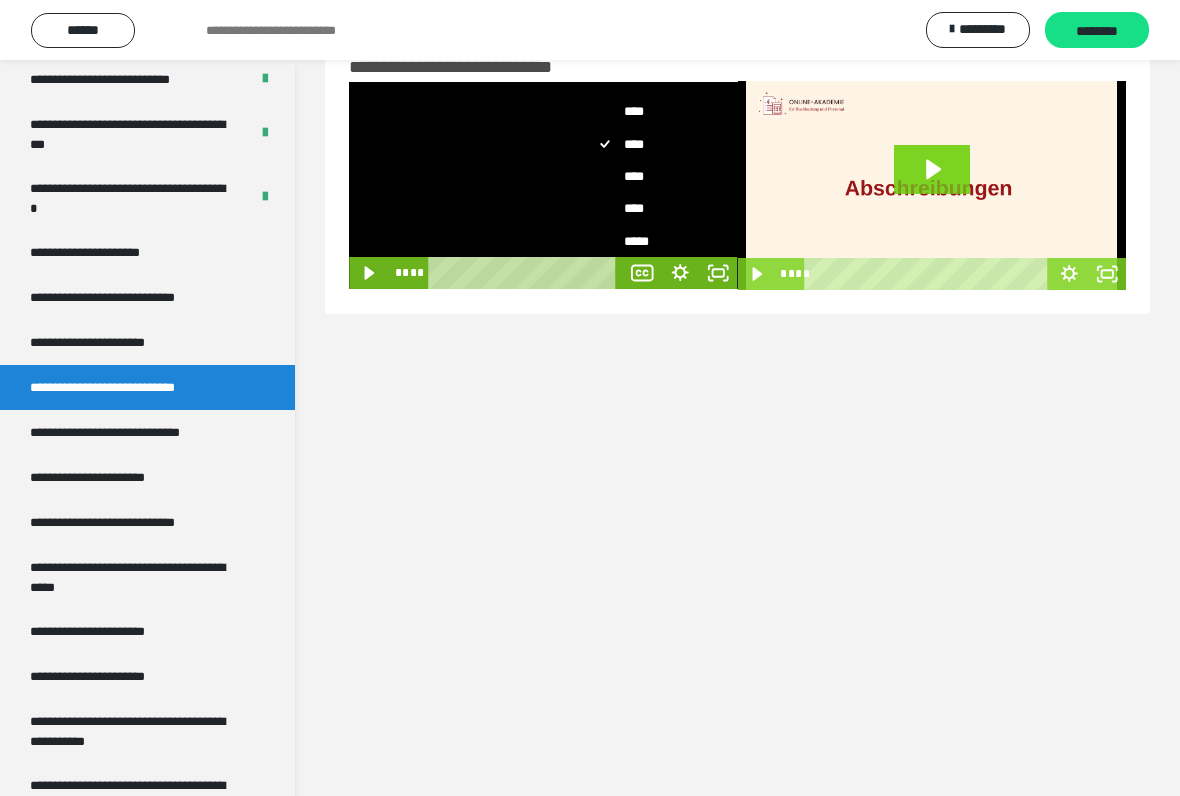 scroll, scrollTop: 94, scrollLeft: 0, axis: vertical 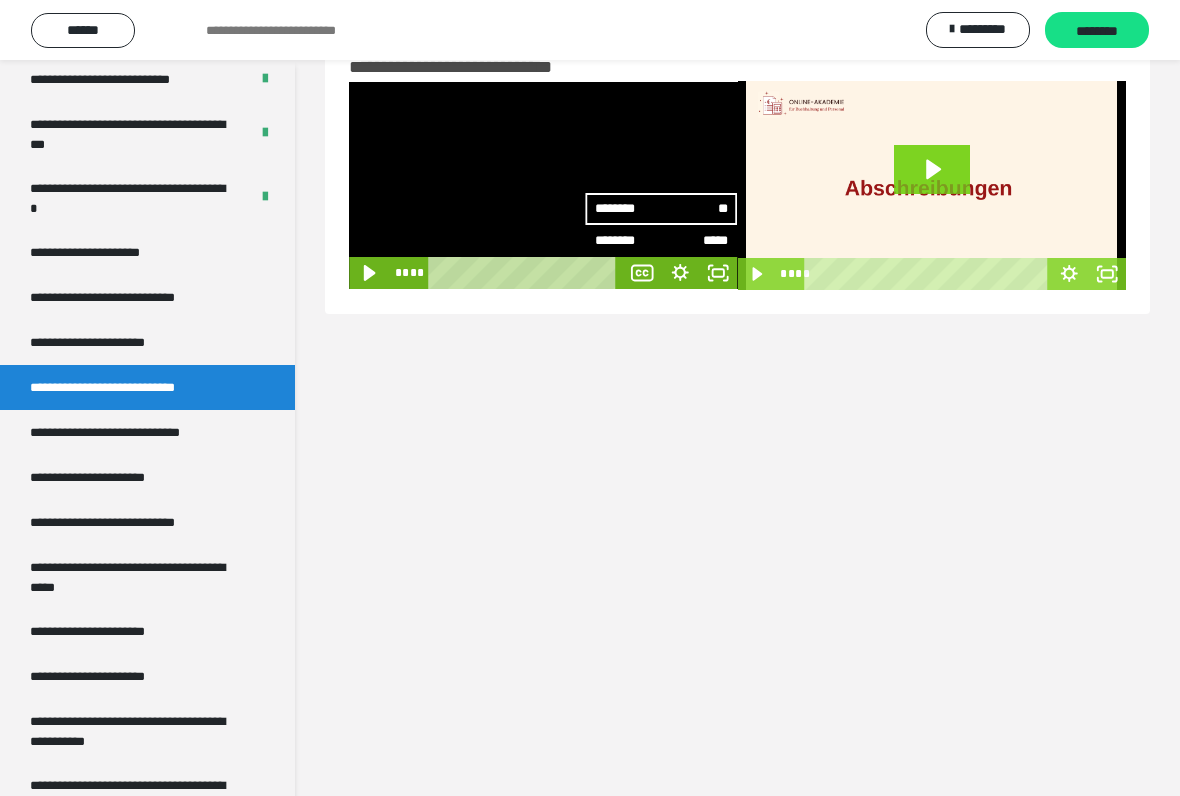 click 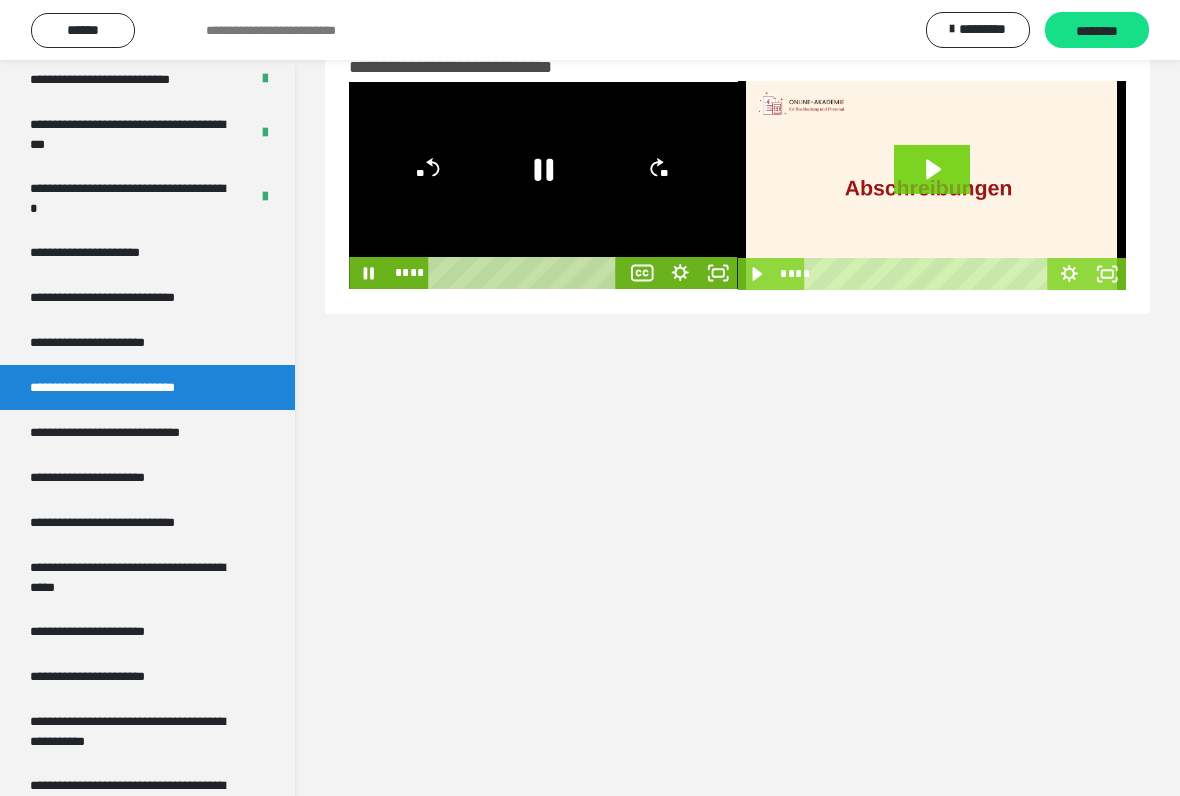 click 